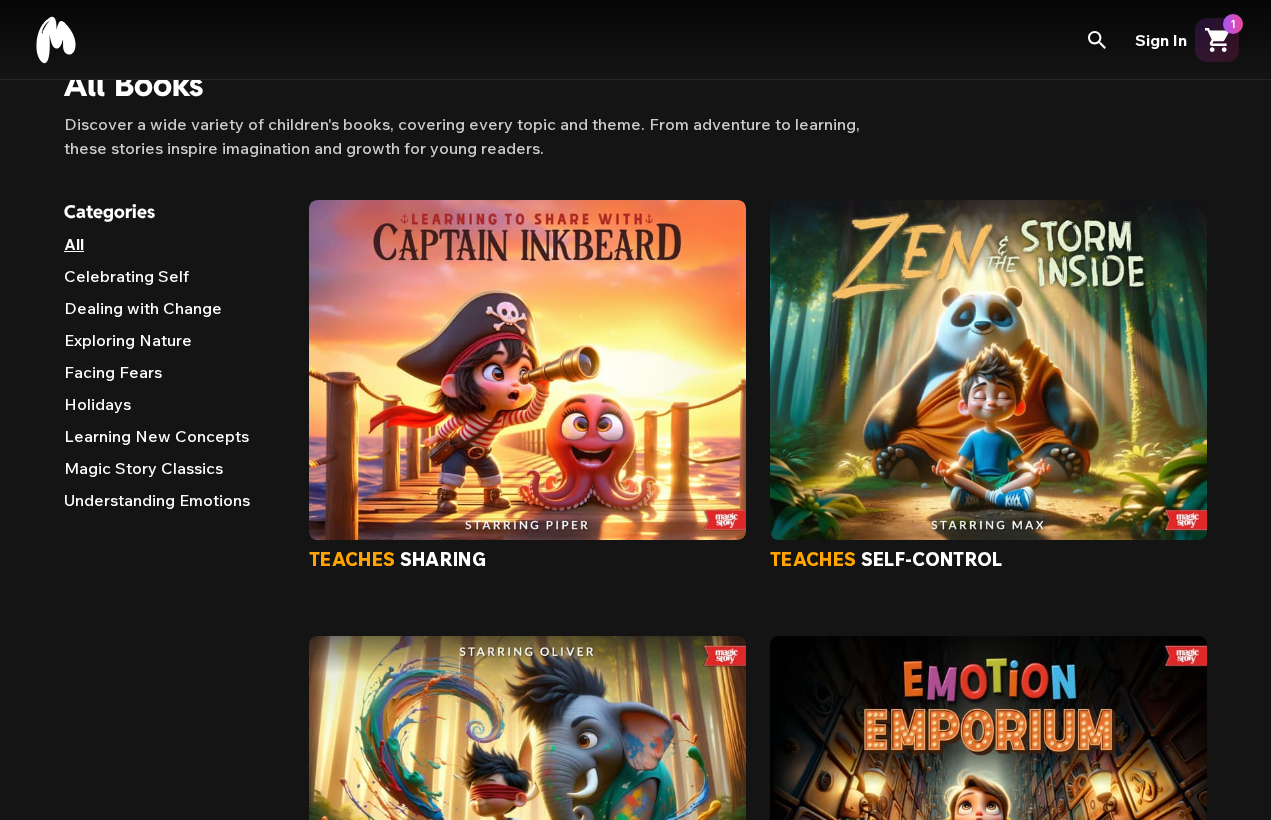 scroll, scrollTop: 47, scrollLeft: 0, axis: vertical 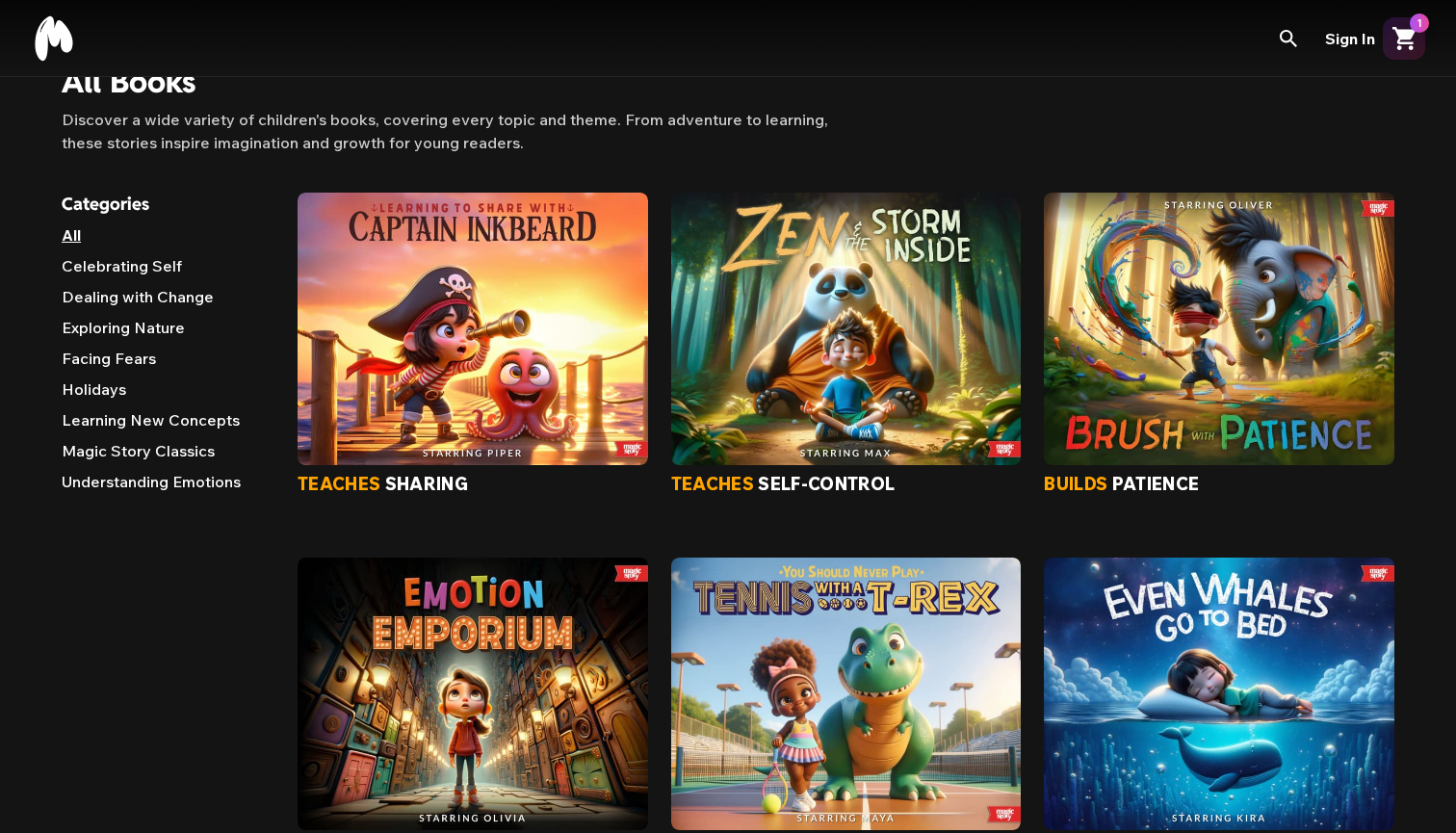 click on "Sign In 1" at bounding box center [1346, 39] 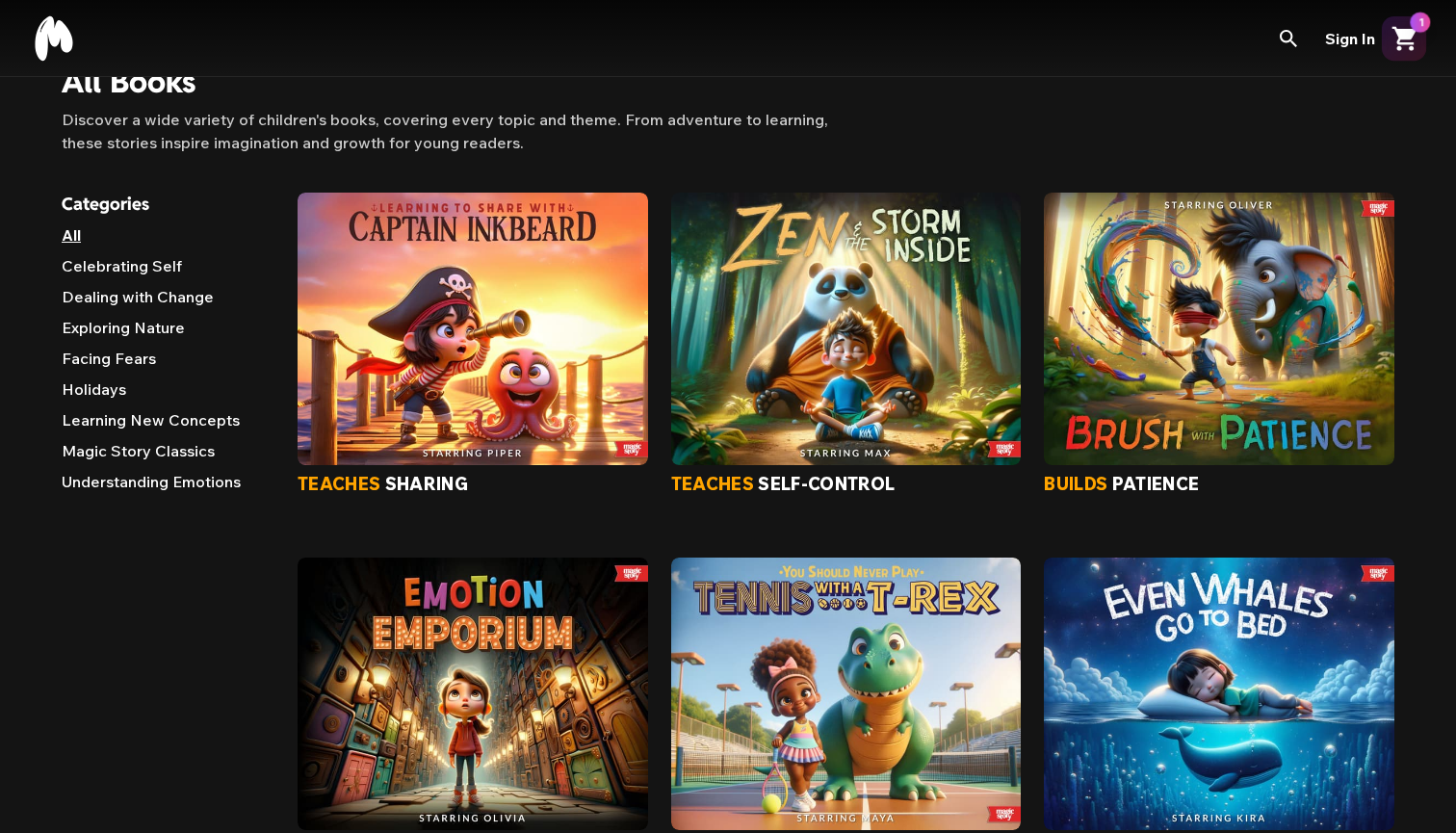 click on "1" at bounding box center [1419, 21] 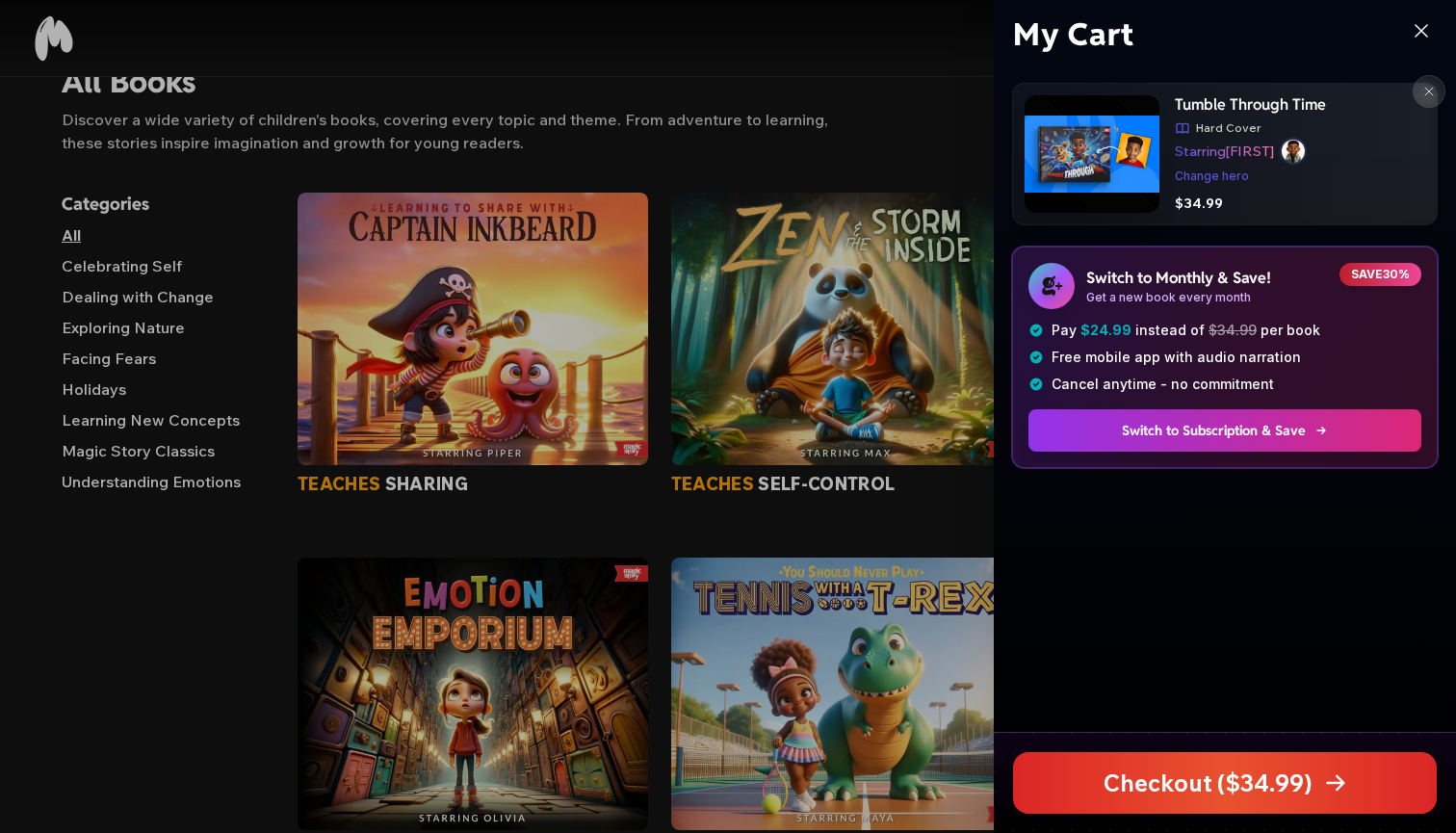 click 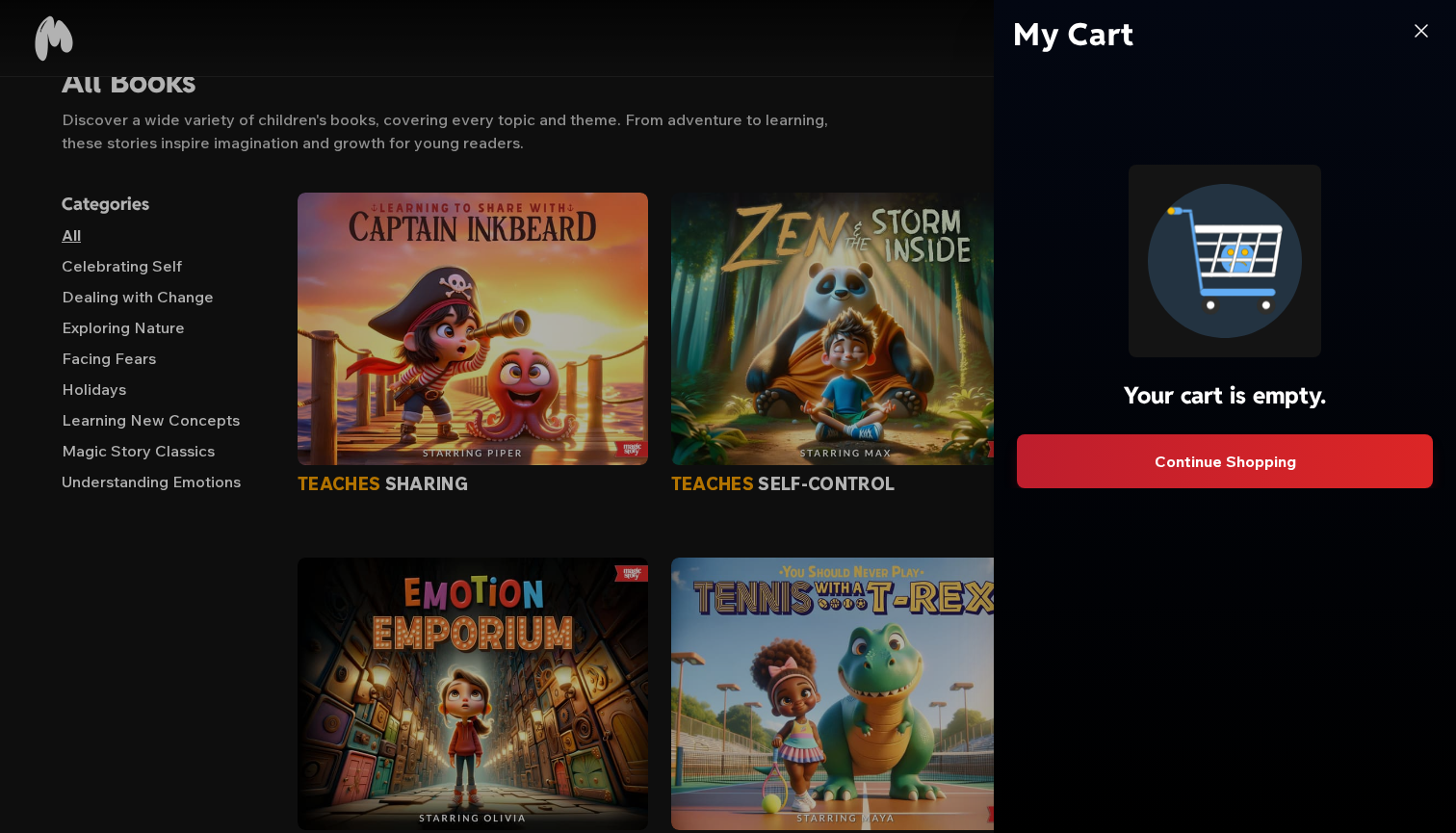 click 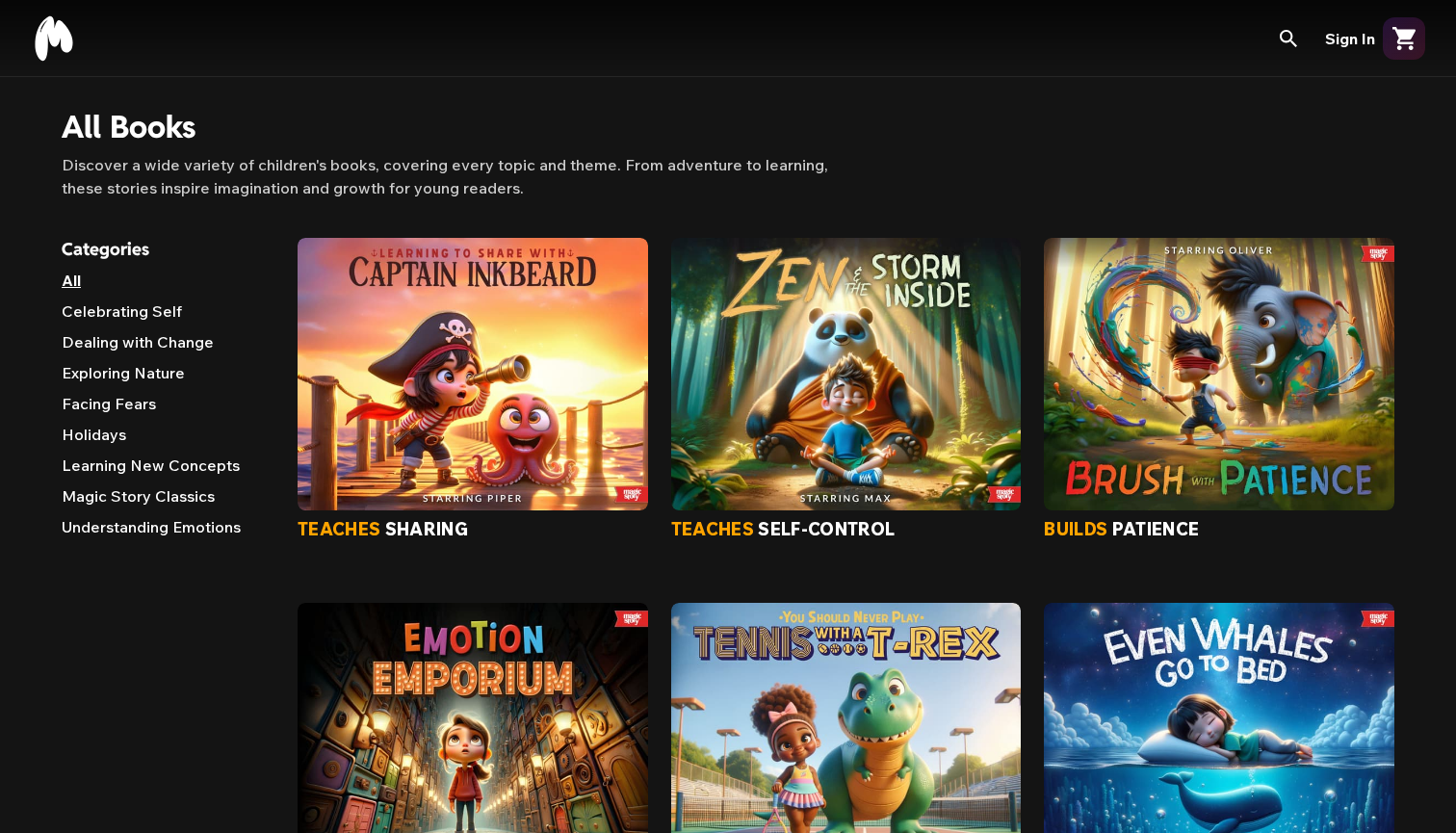 scroll, scrollTop: 0, scrollLeft: 0, axis: both 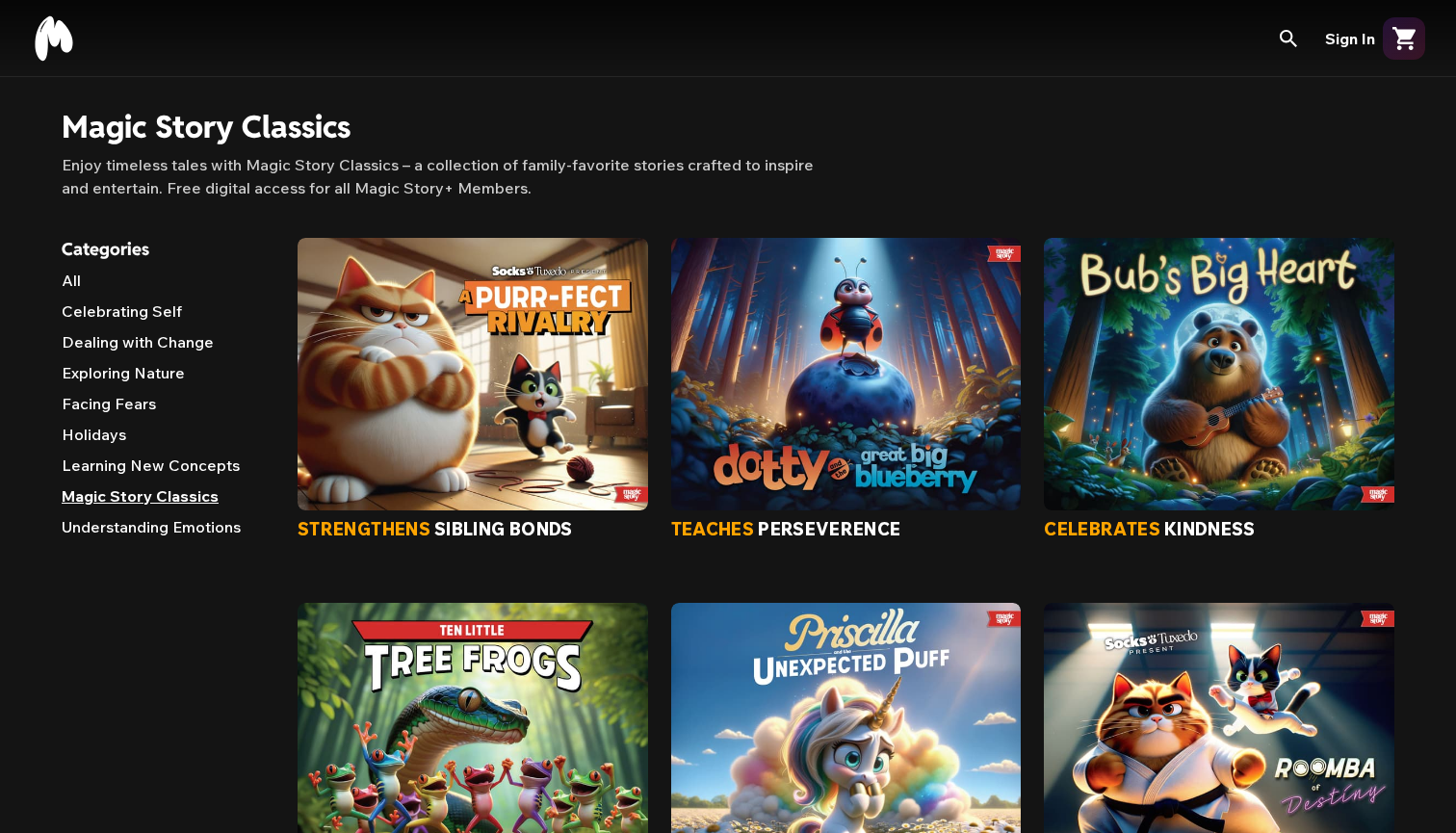 click 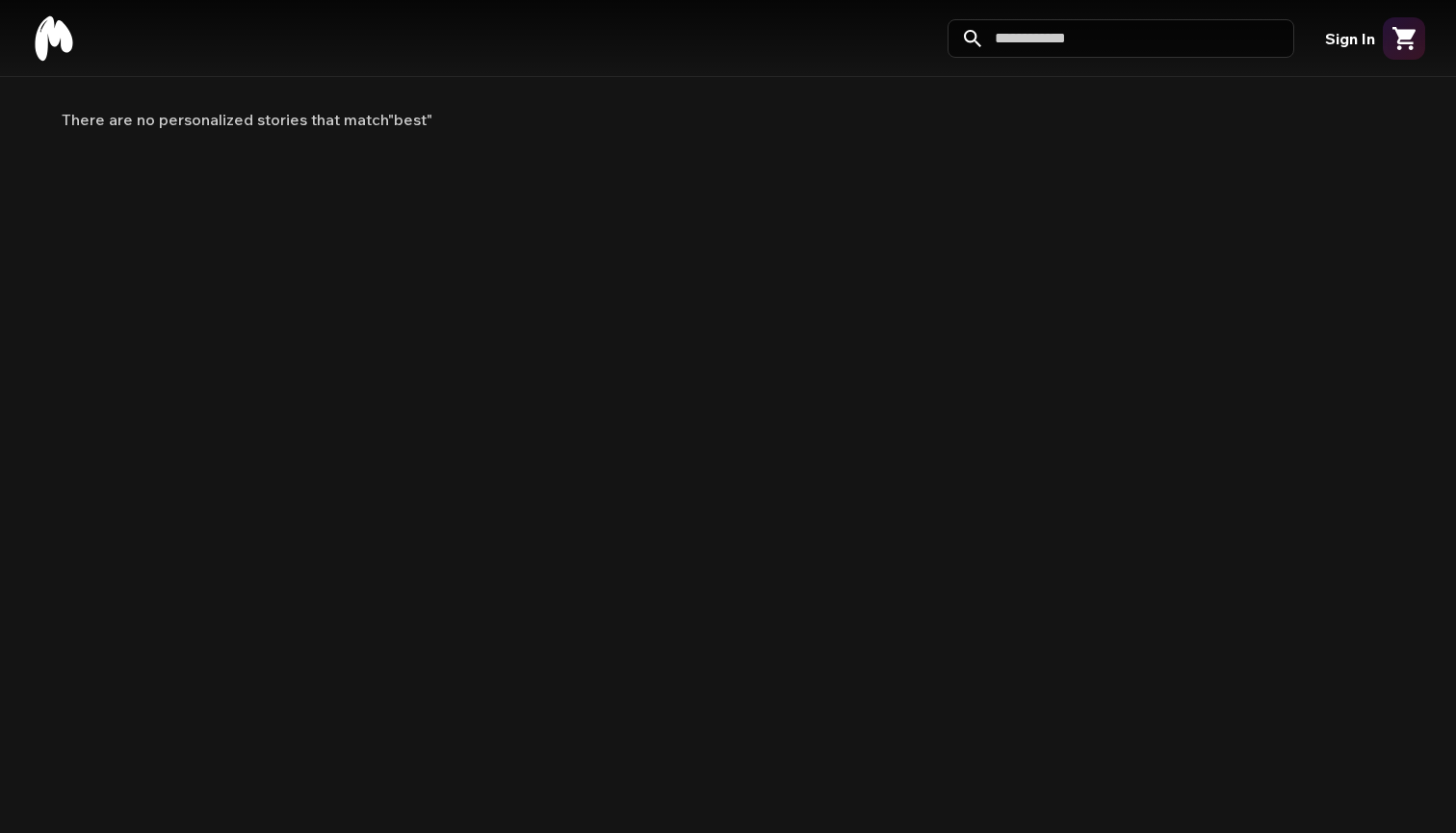 type on "**********" 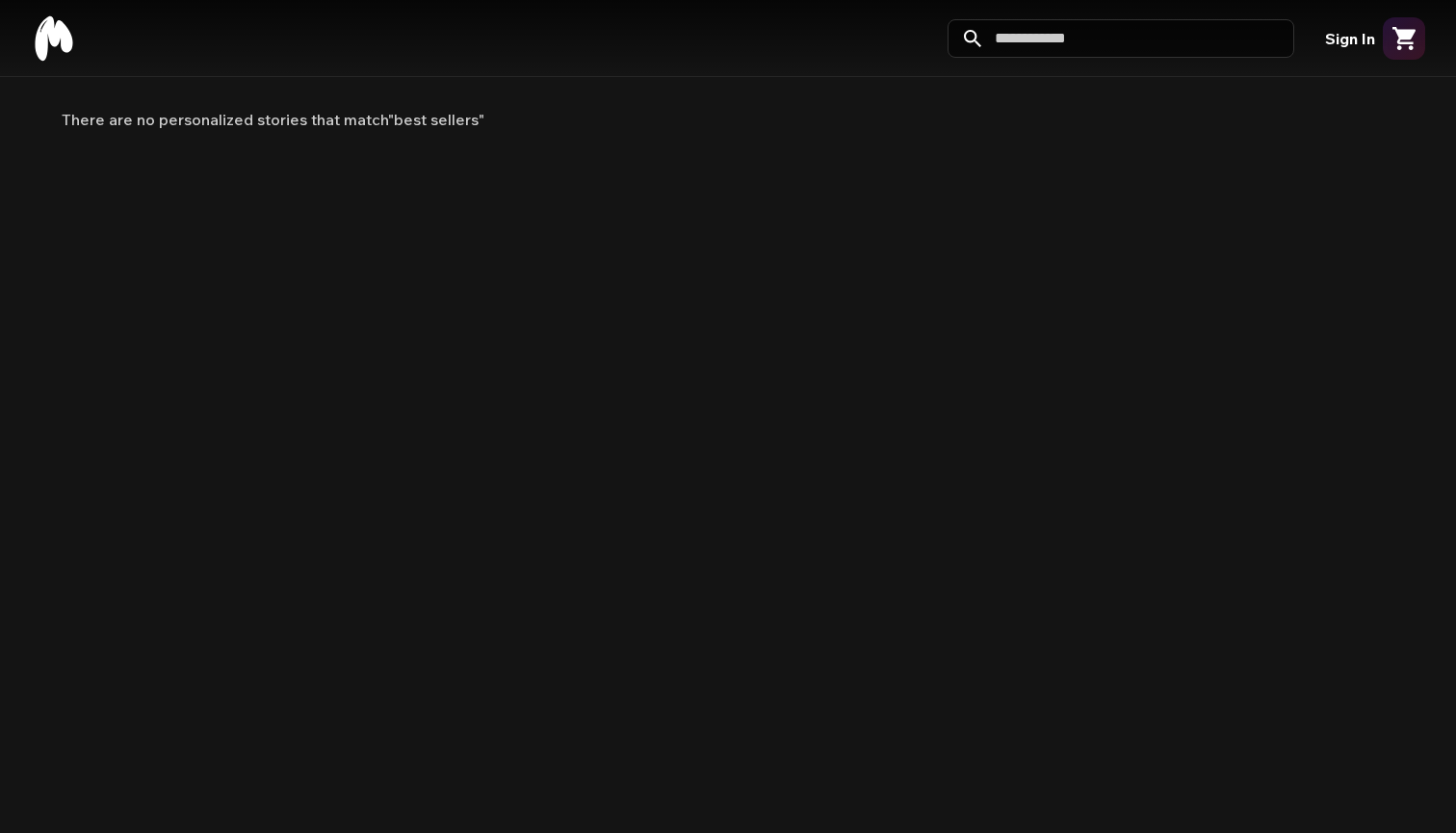 drag, startPoint x: 1159, startPoint y: 39, endPoint x: 950, endPoint y: 16, distance: 210.26174 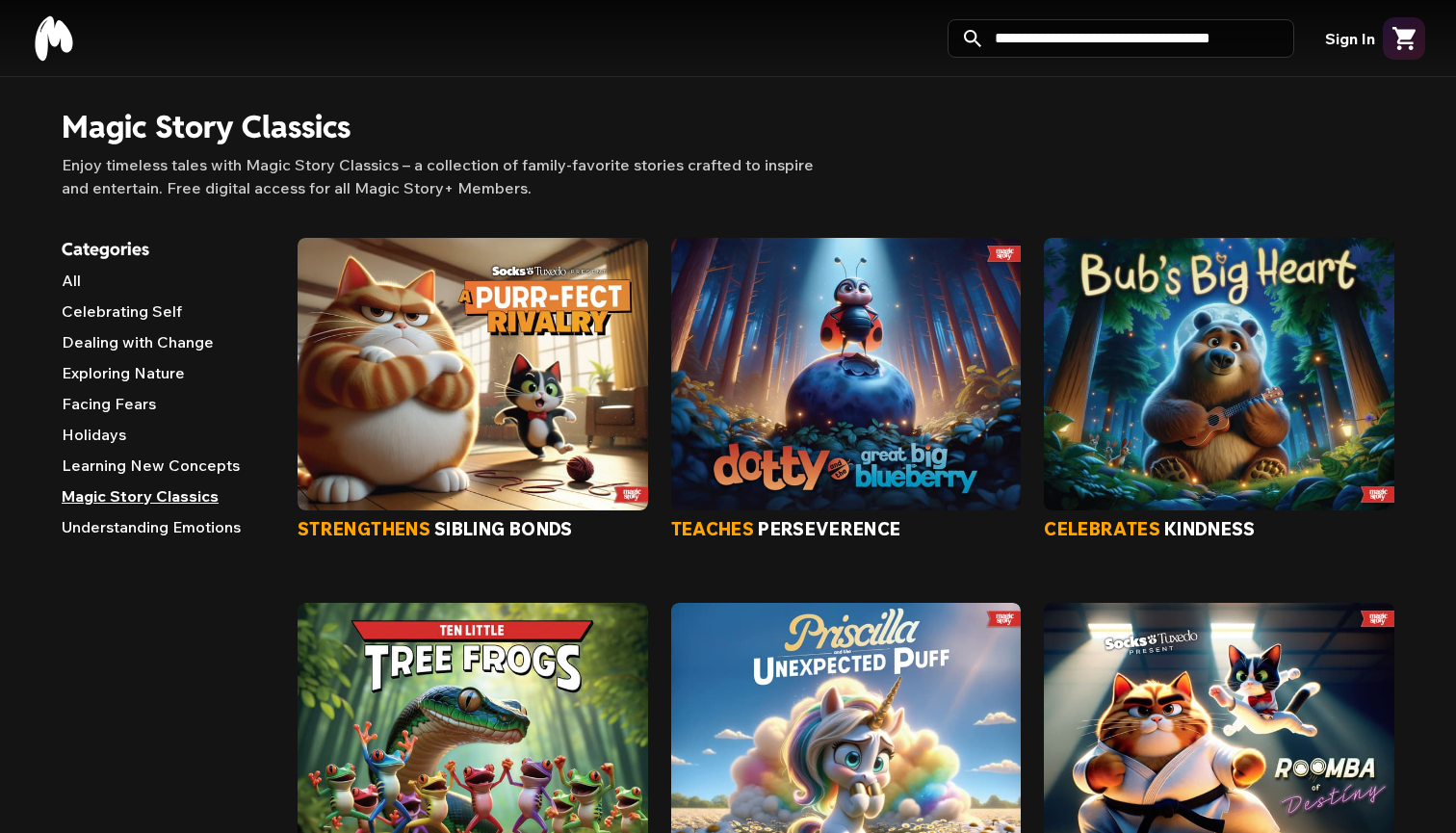 type 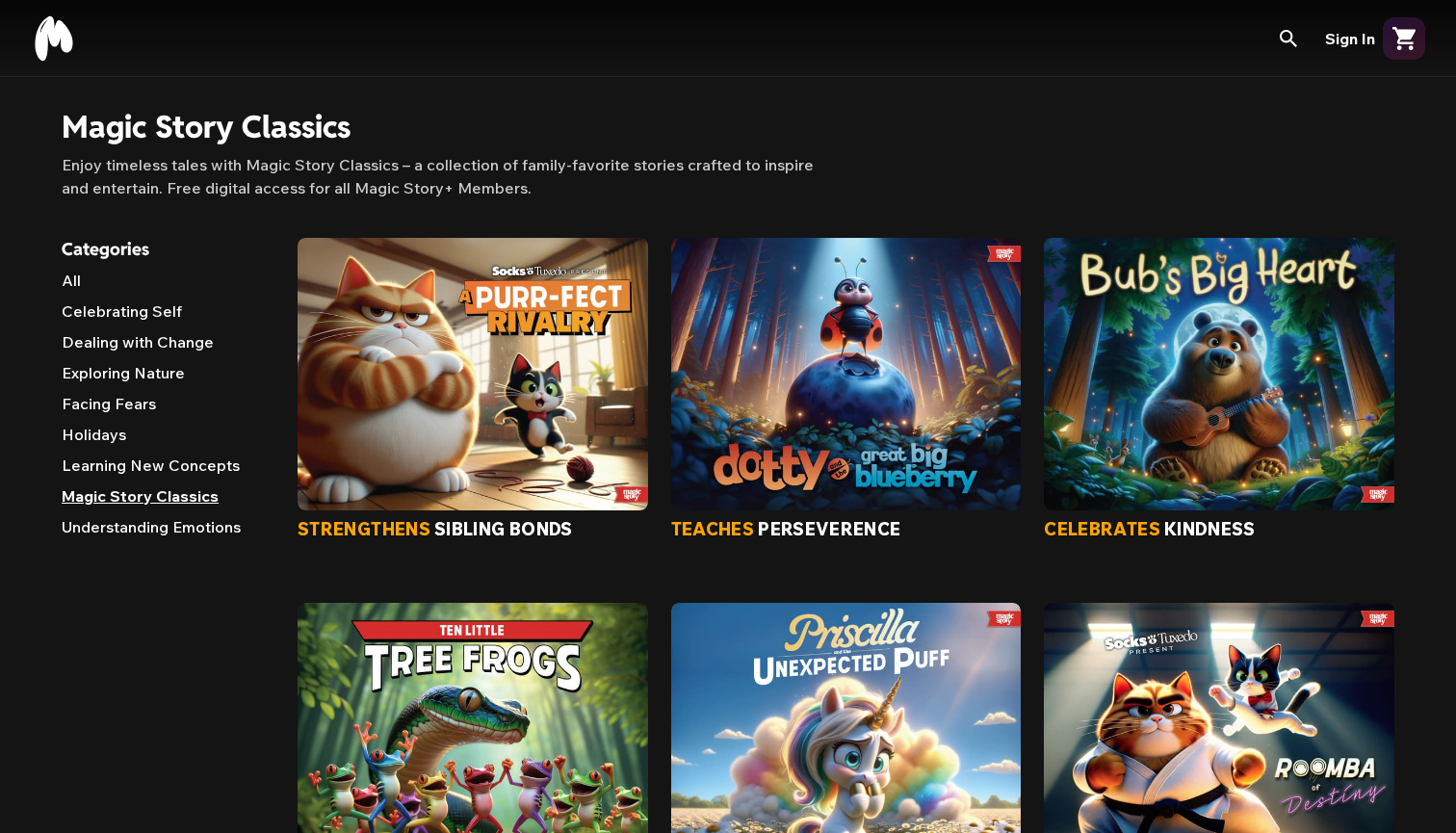 click on "All" at bounding box center [164, 284] 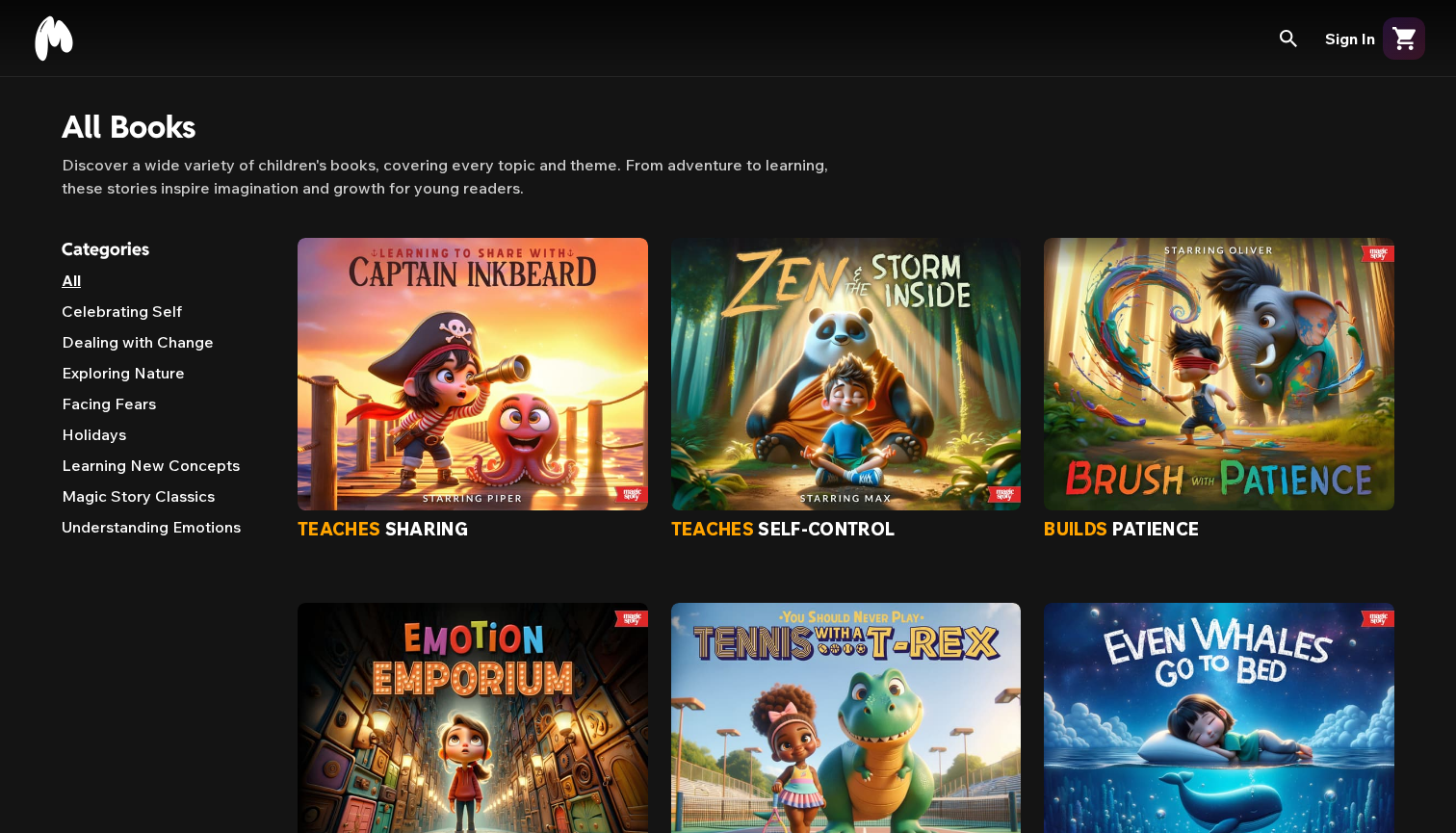 scroll, scrollTop: 0, scrollLeft: 0, axis: both 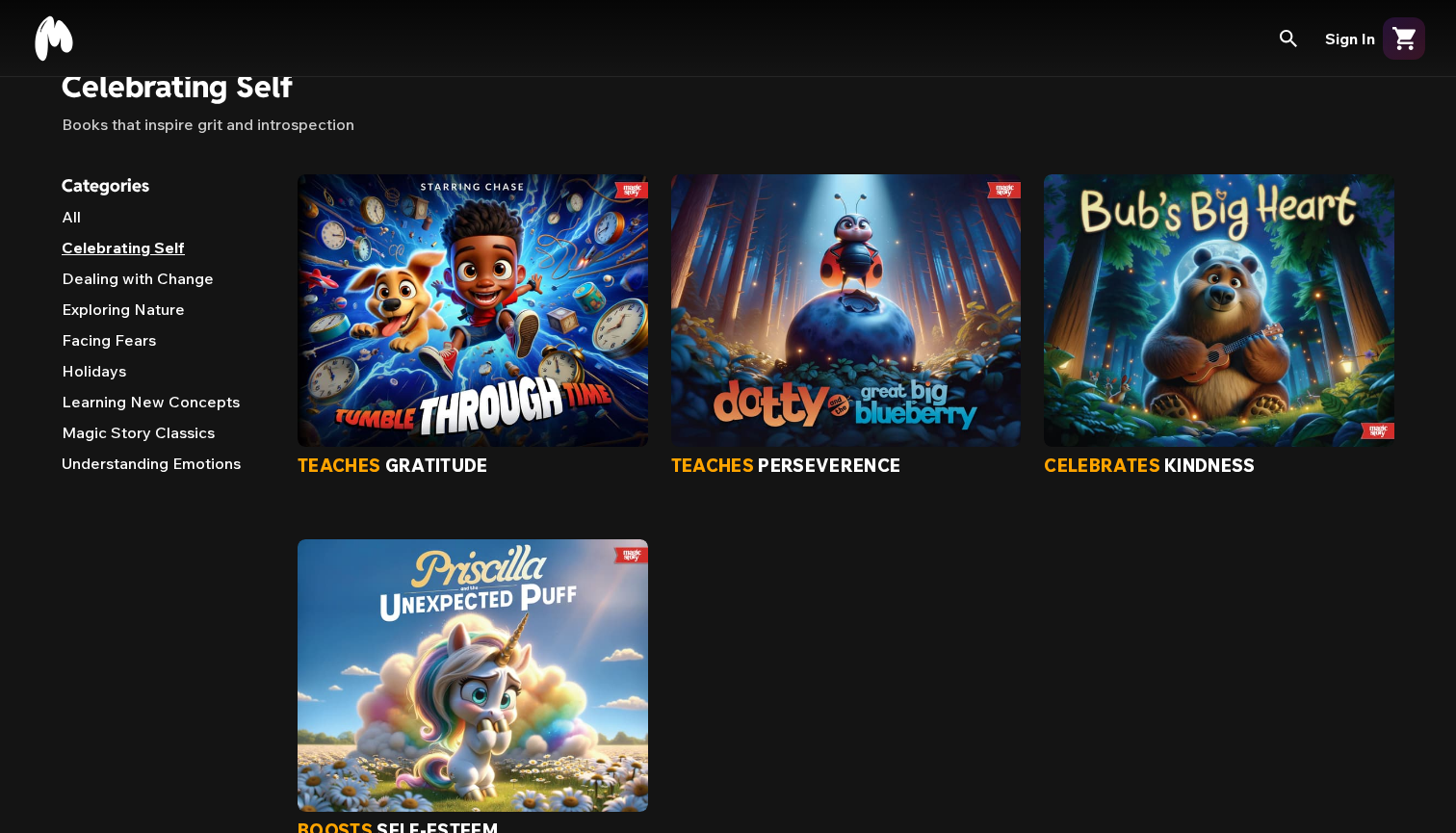 click on "Exploring Nature" at bounding box center (164, 313) 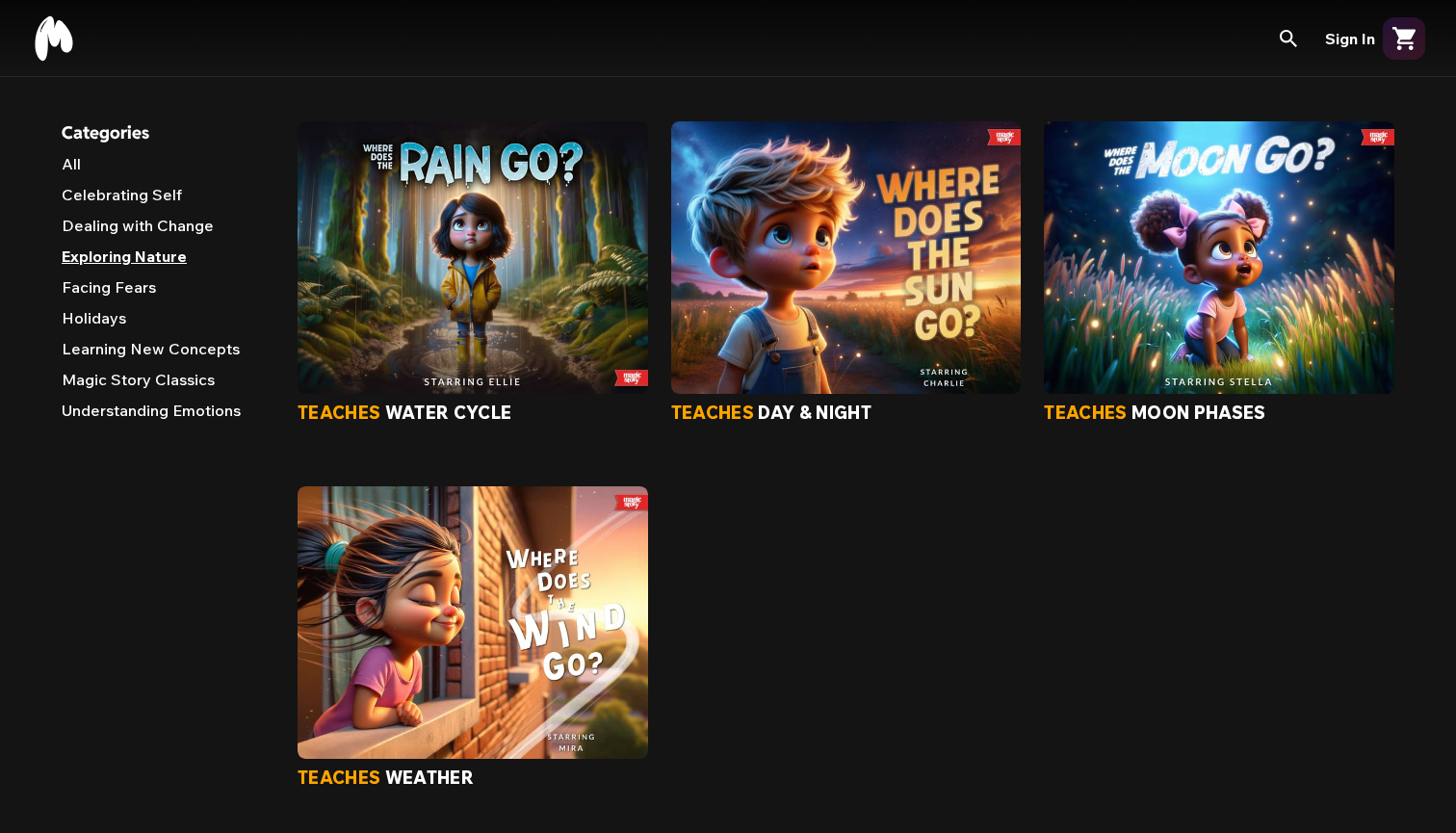 scroll, scrollTop: 93, scrollLeft: 0, axis: vertical 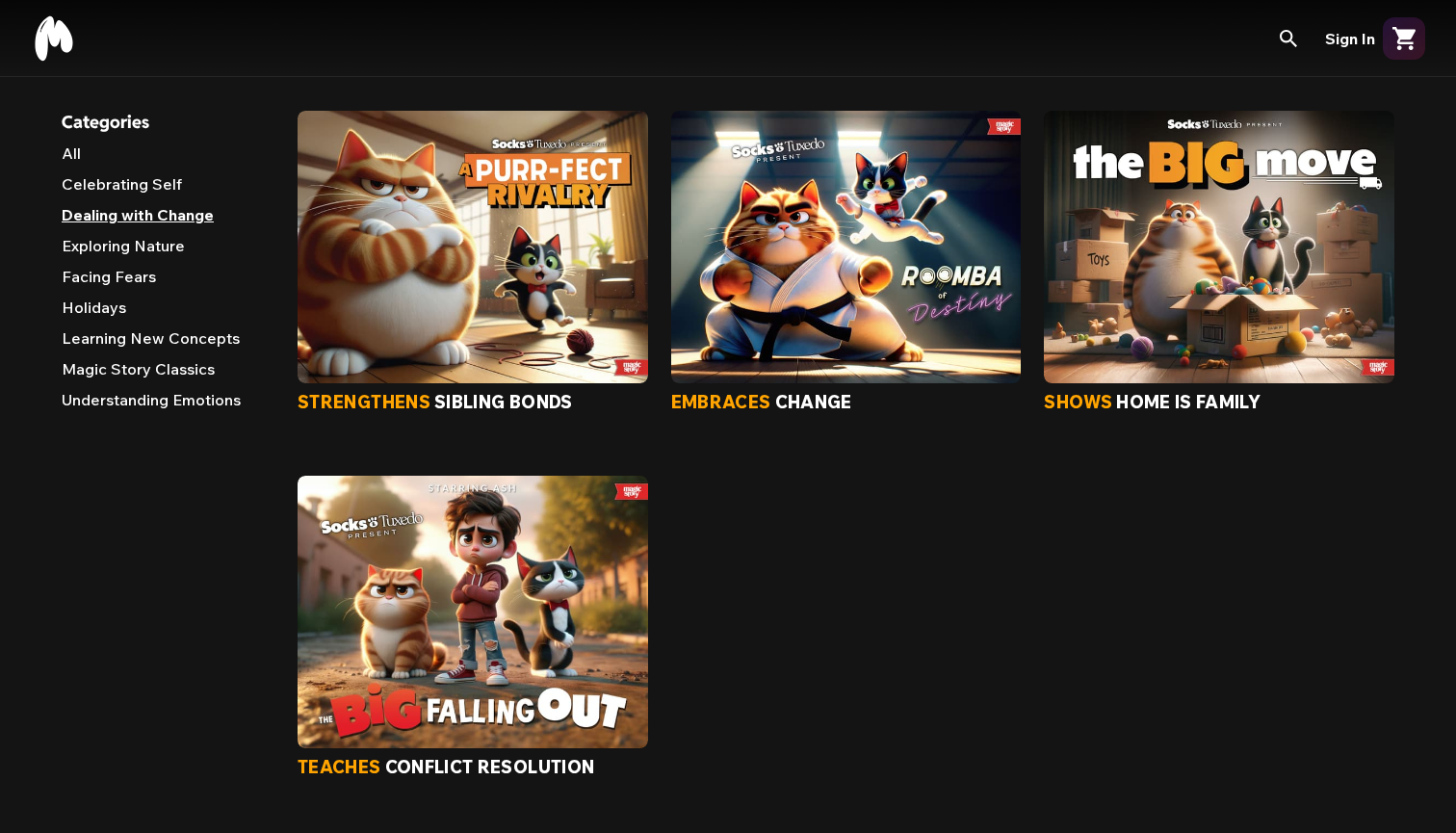 click on "Magic Story Classics" at bounding box center [164, 373] 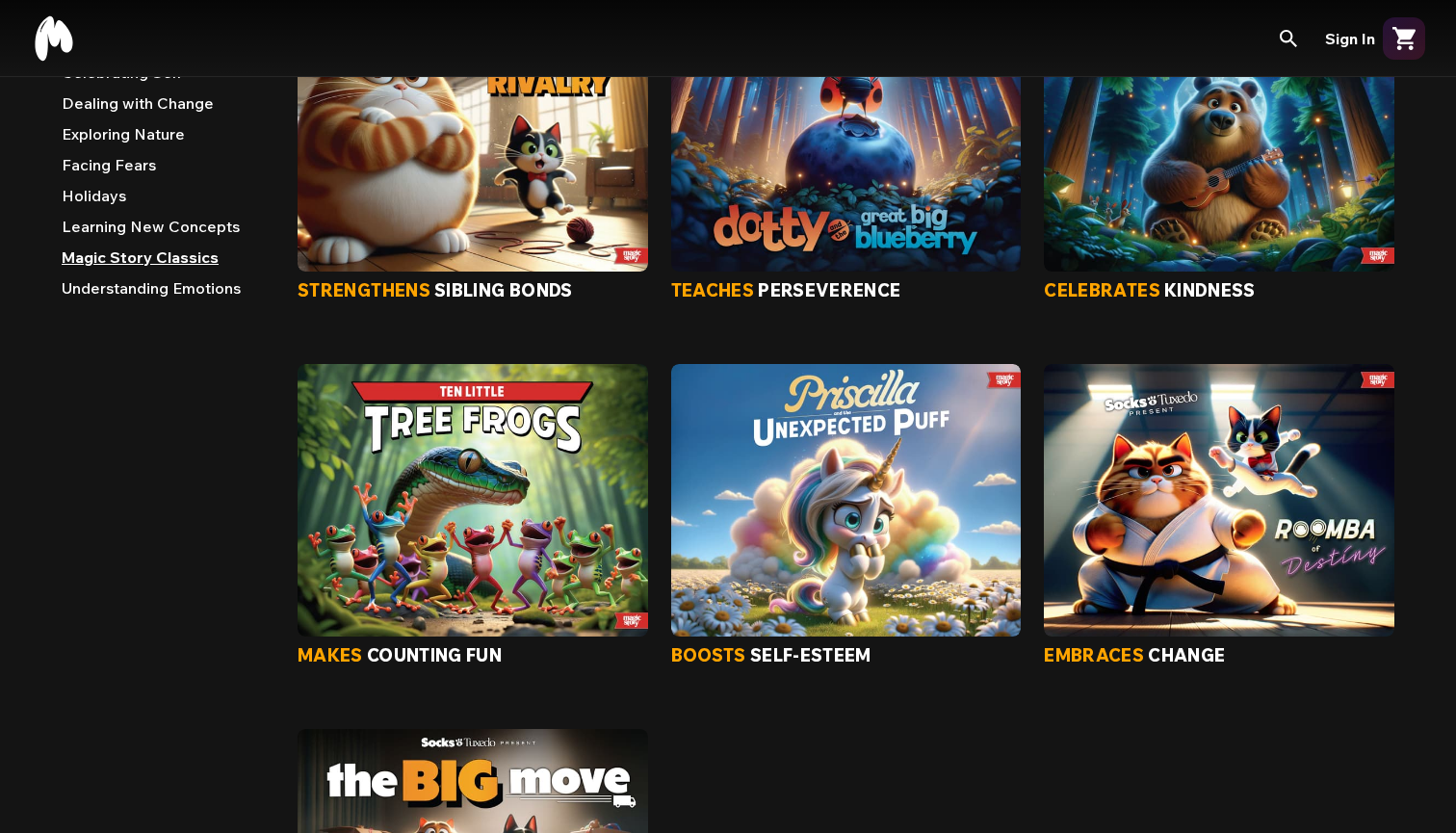 scroll, scrollTop: 179, scrollLeft: 0, axis: vertical 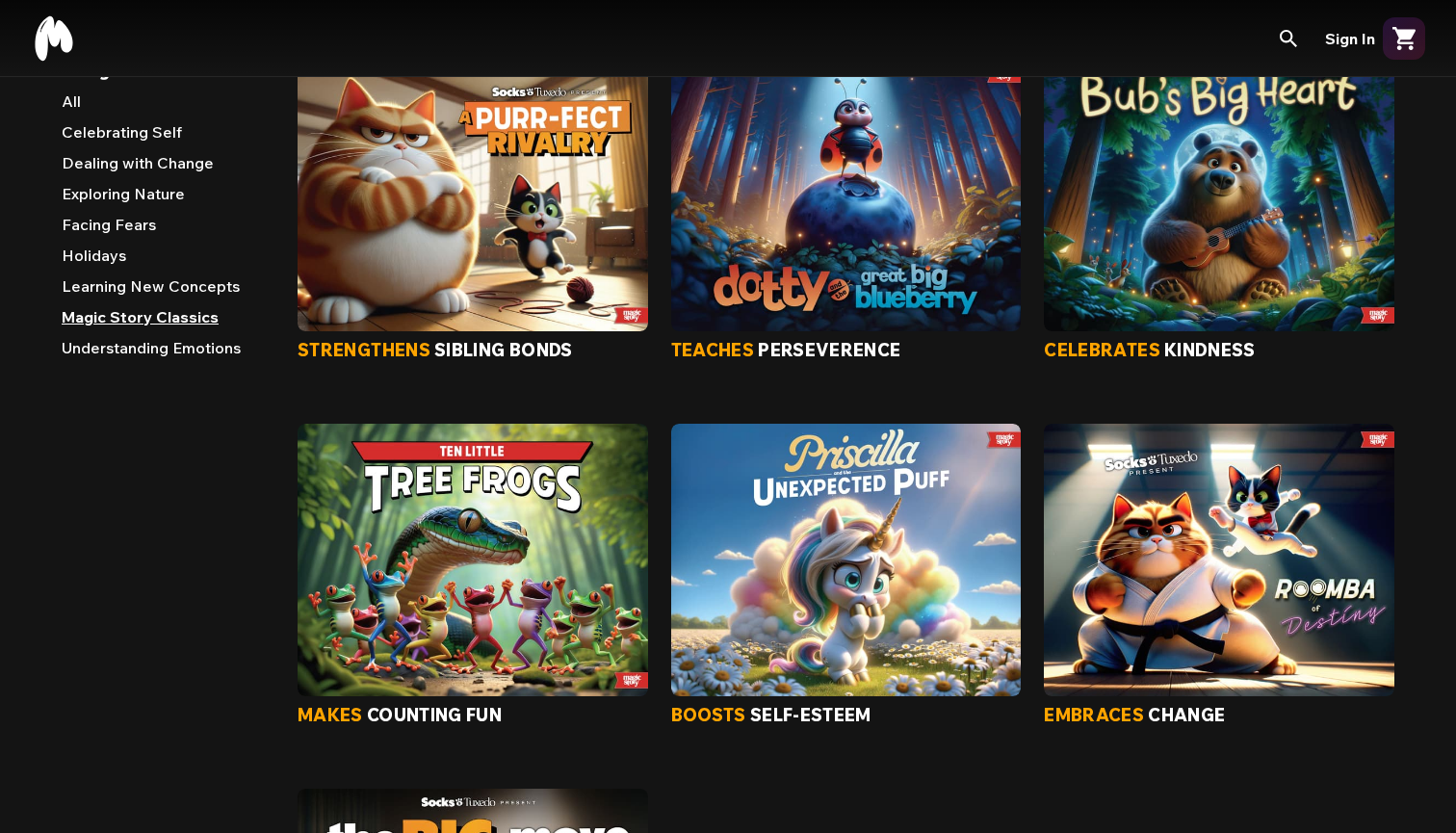 click on "Learning New Concepts" at bounding box center (164, 290) 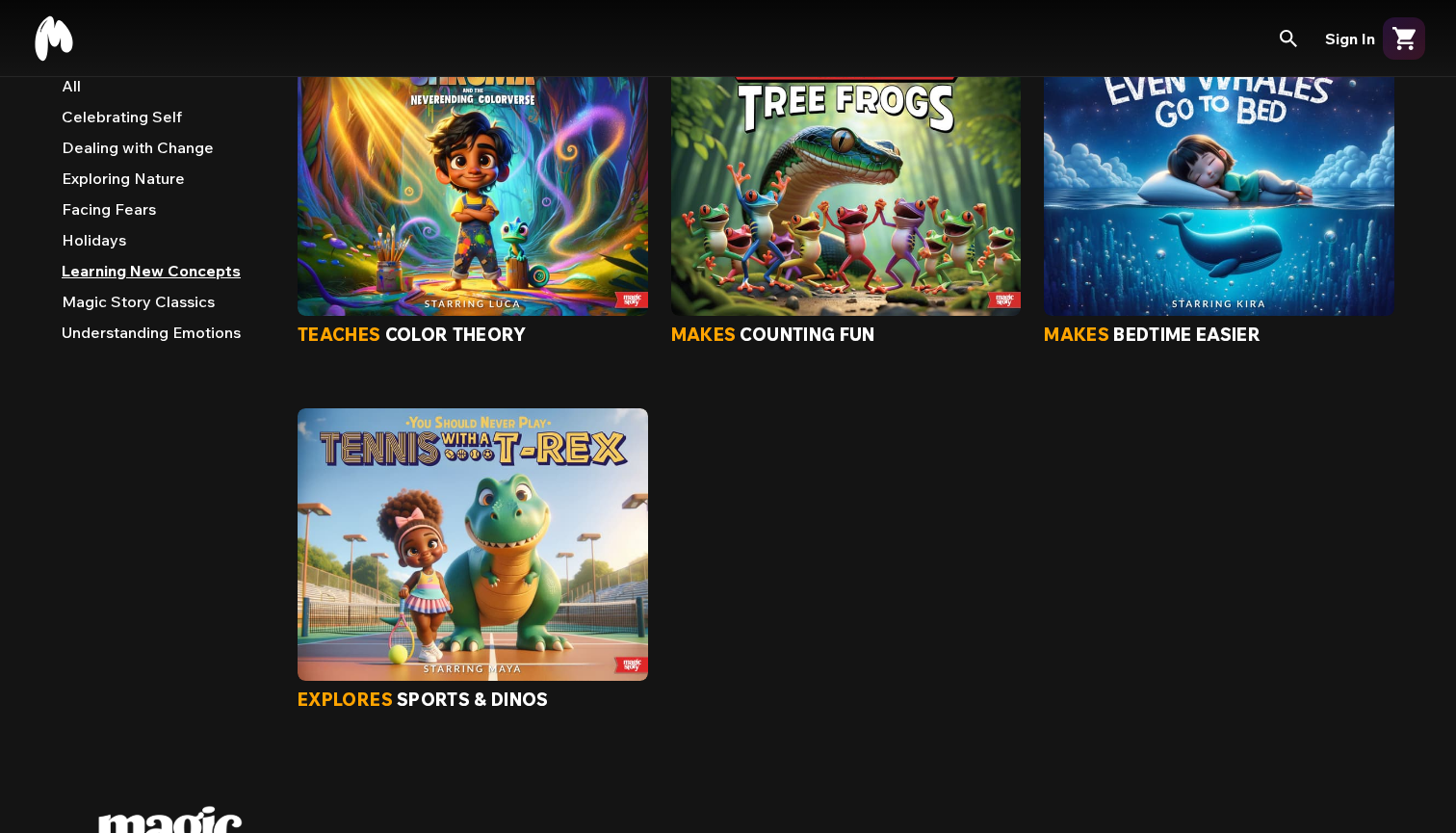 scroll, scrollTop: 174, scrollLeft: 0, axis: vertical 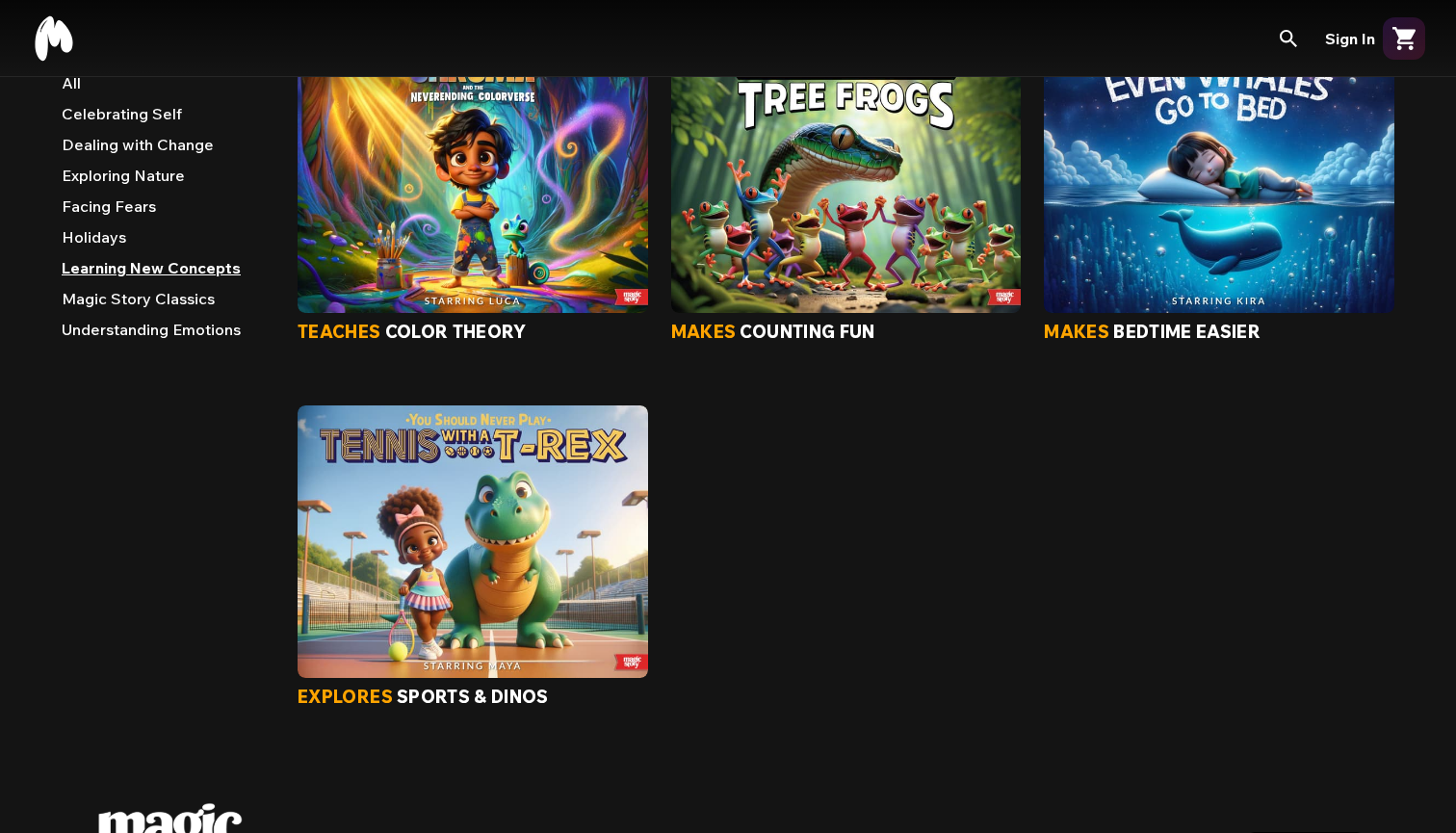 click on "Understanding Emotions" at bounding box center [164, 333] 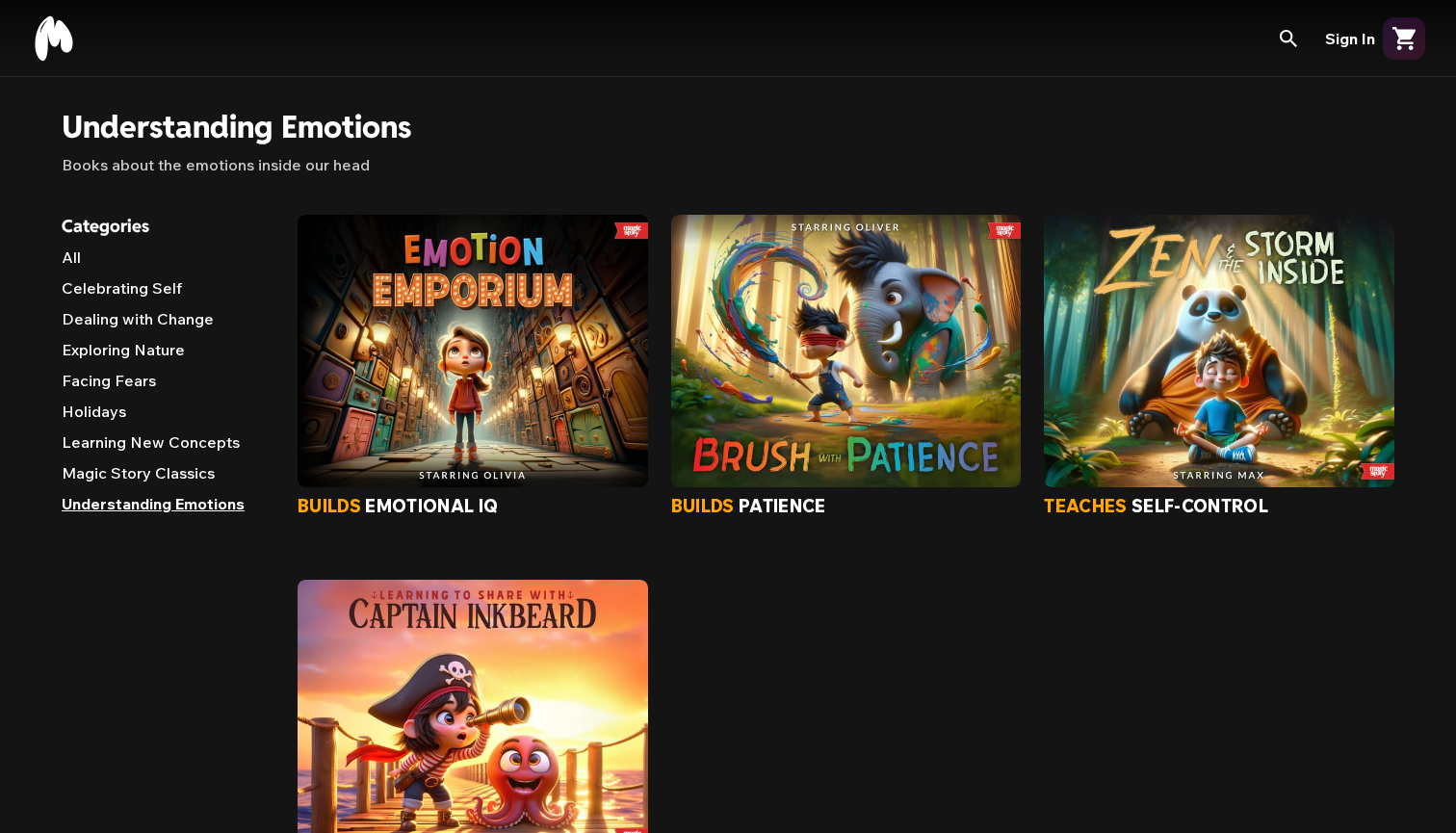 scroll, scrollTop: 42, scrollLeft: 0, axis: vertical 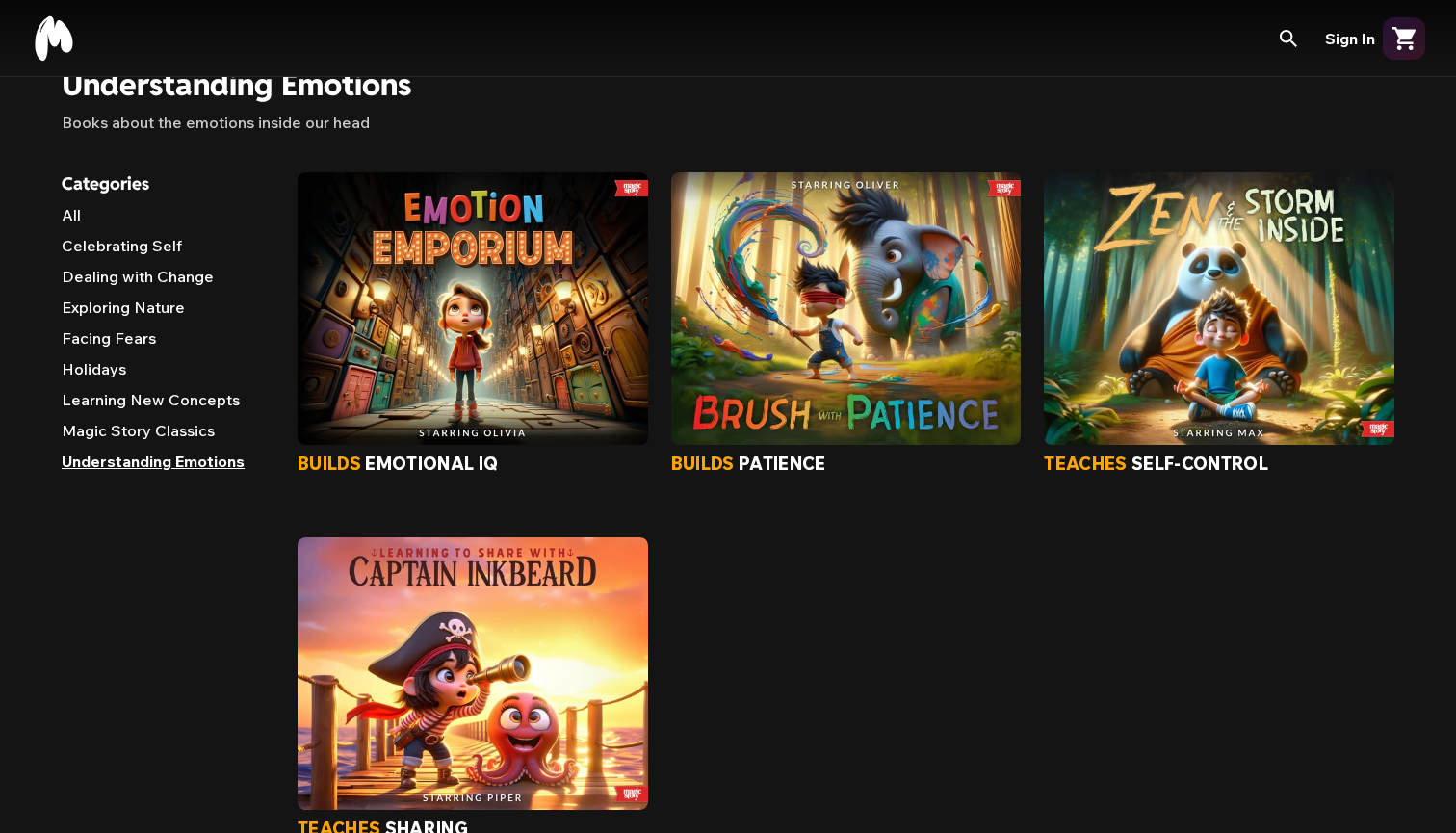 click at bounding box center [473, 308] 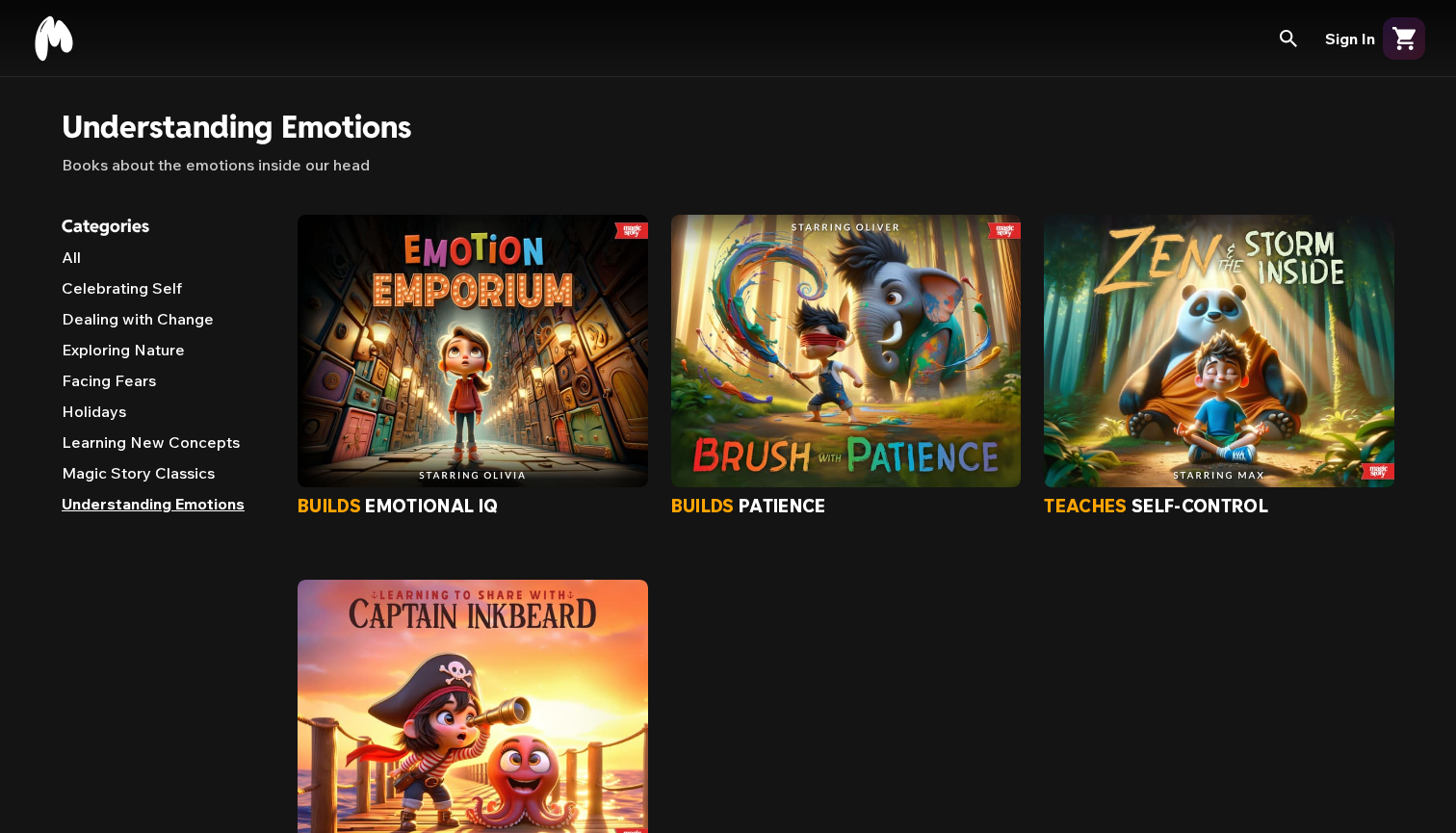 scroll, scrollTop: 0, scrollLeft: 0, axis: both 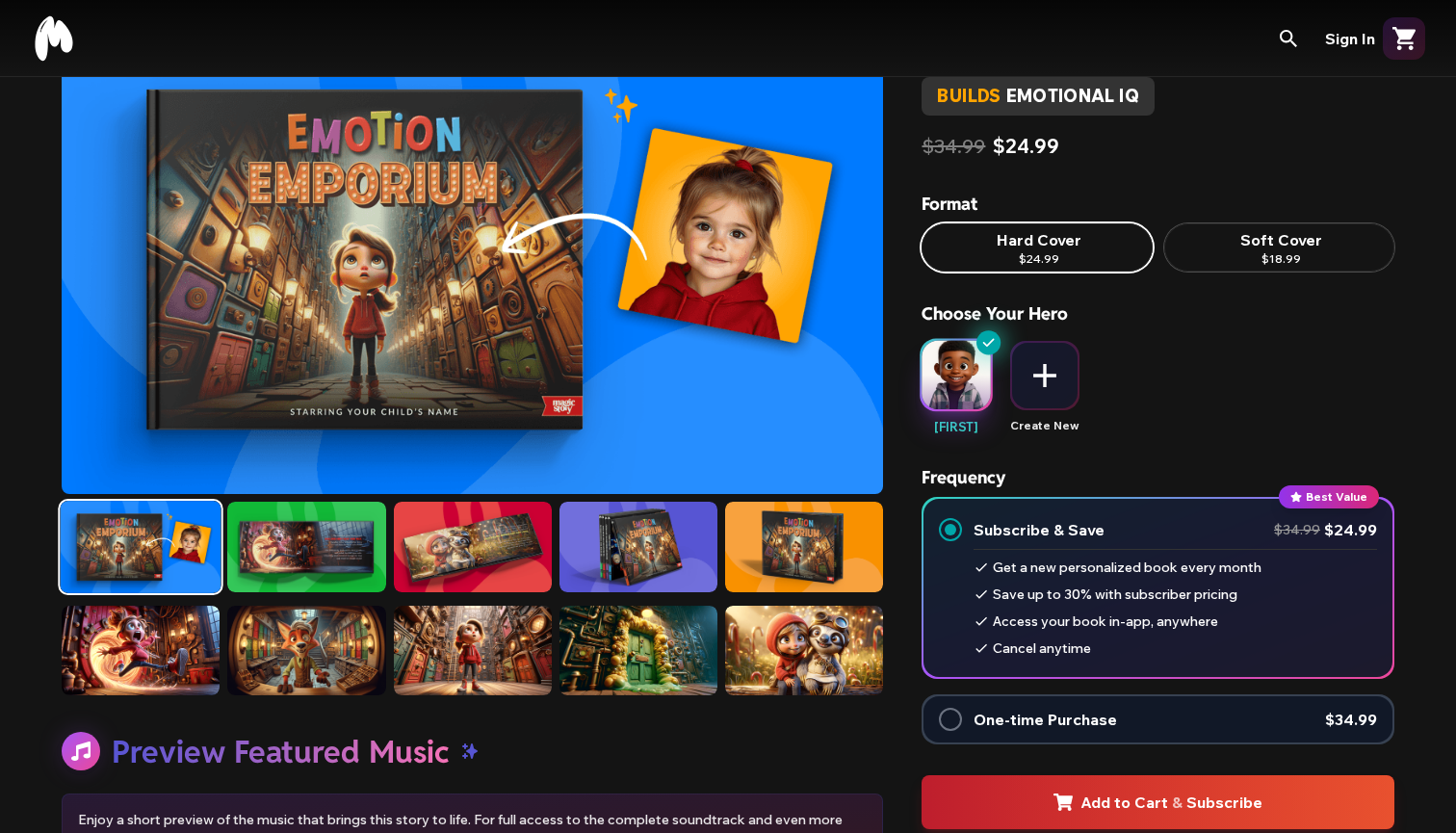click at bounding box center (950, 719) 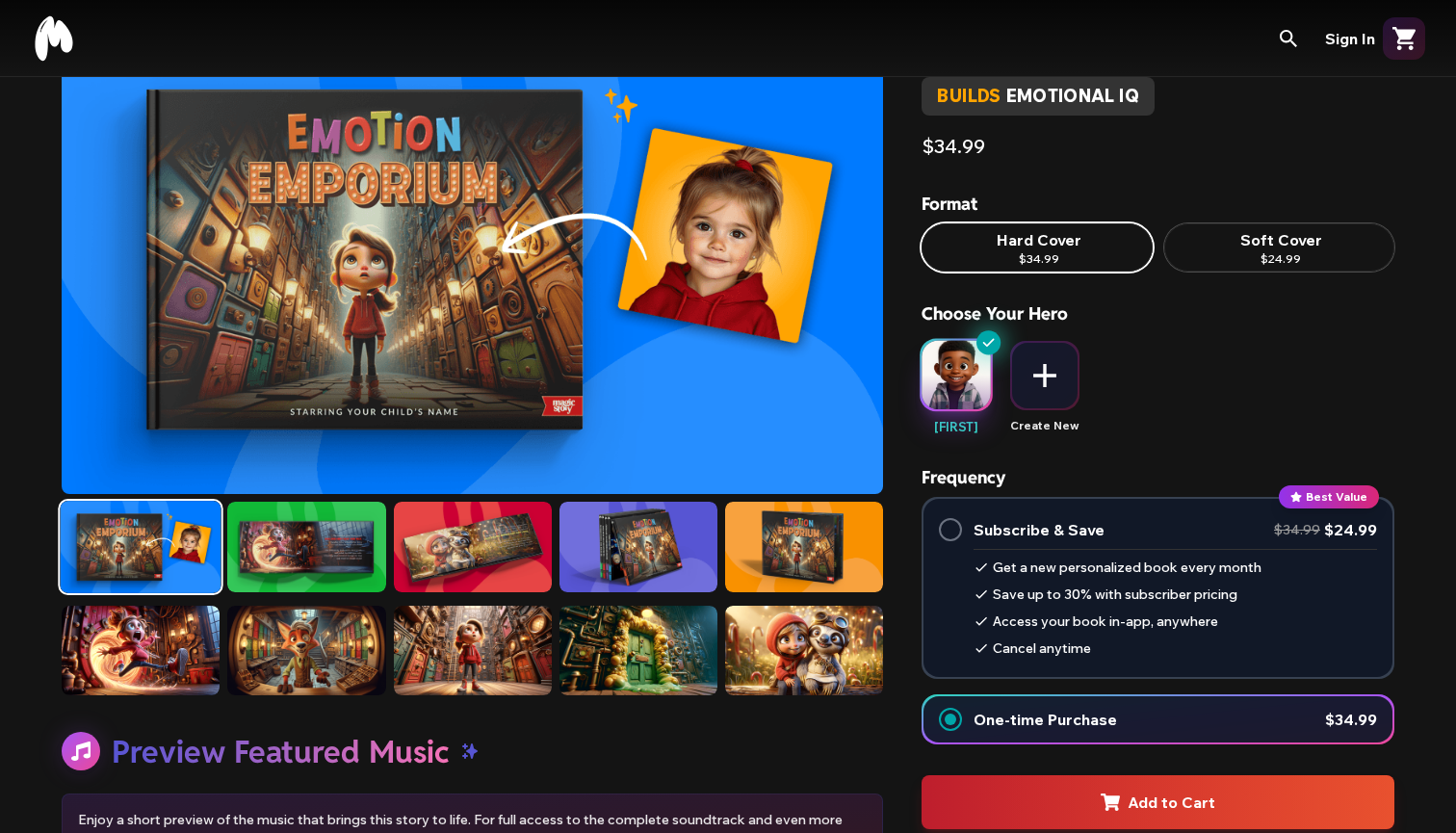 click on "Add to Cart" at bounding box center [1157, 802] 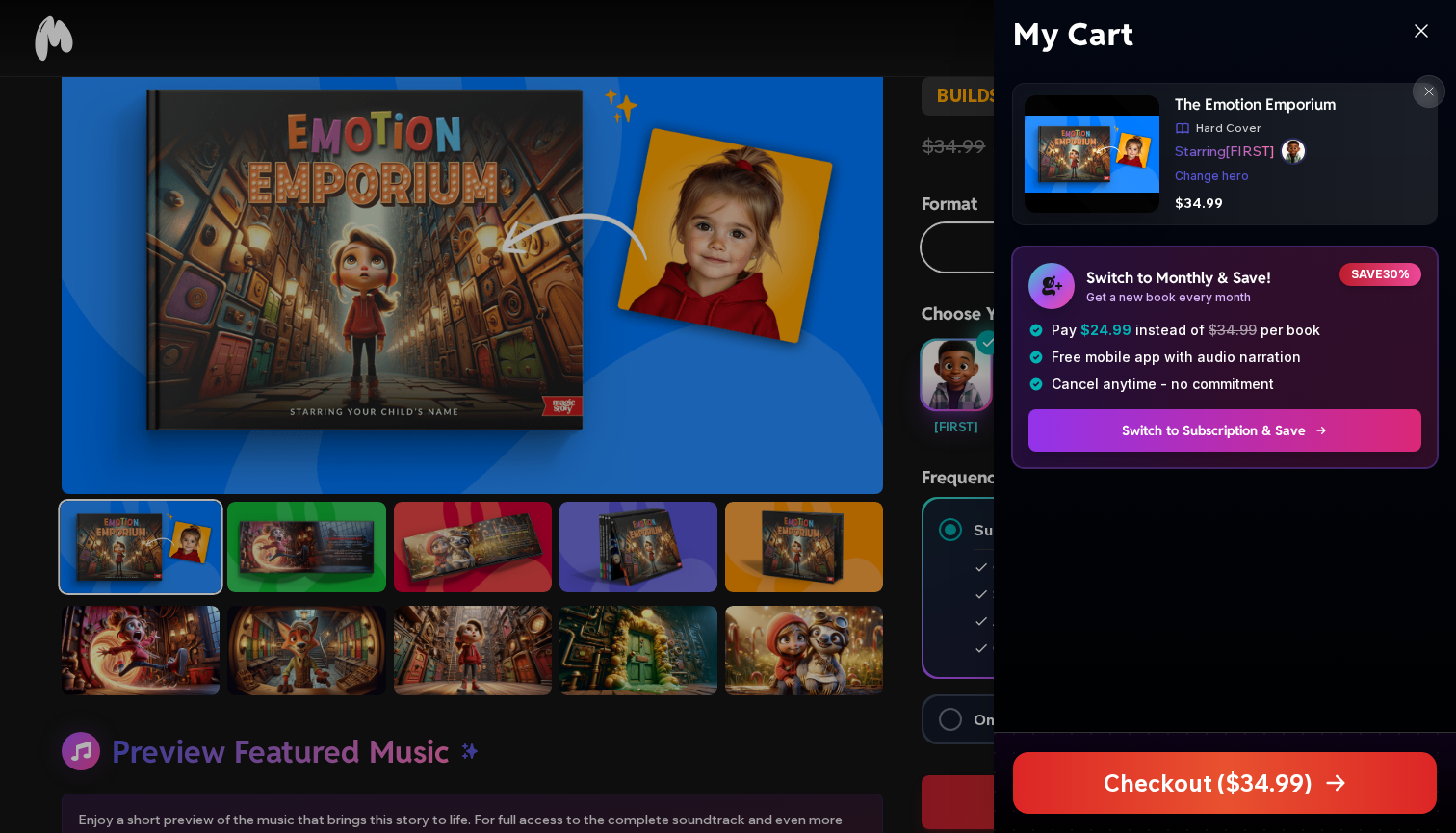 click on "Checkout ($ 34.99 )" at bounding box center [1225, 783] 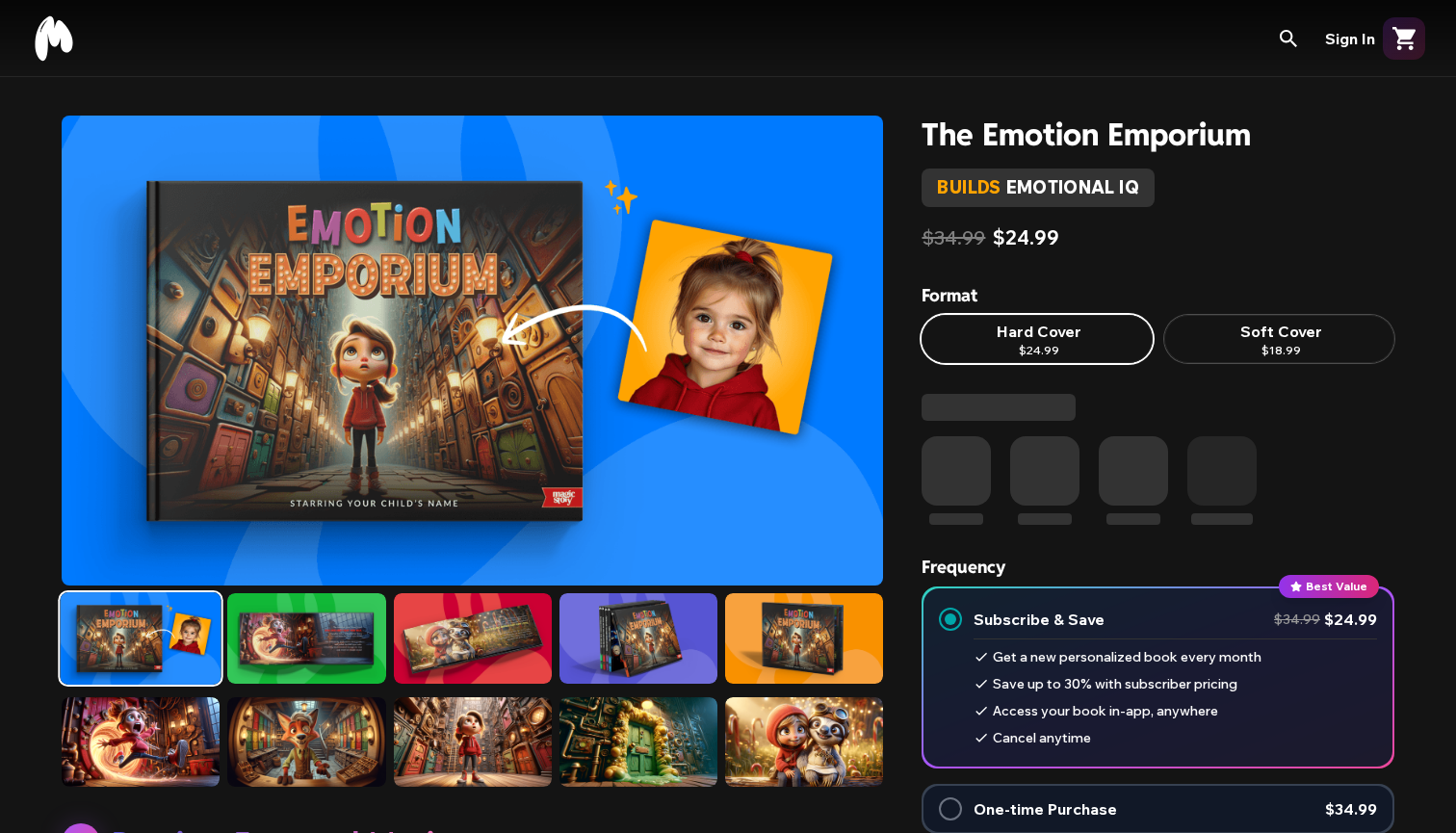 scroll, scrollTop: 0, scrollLeft: 0, axis: both 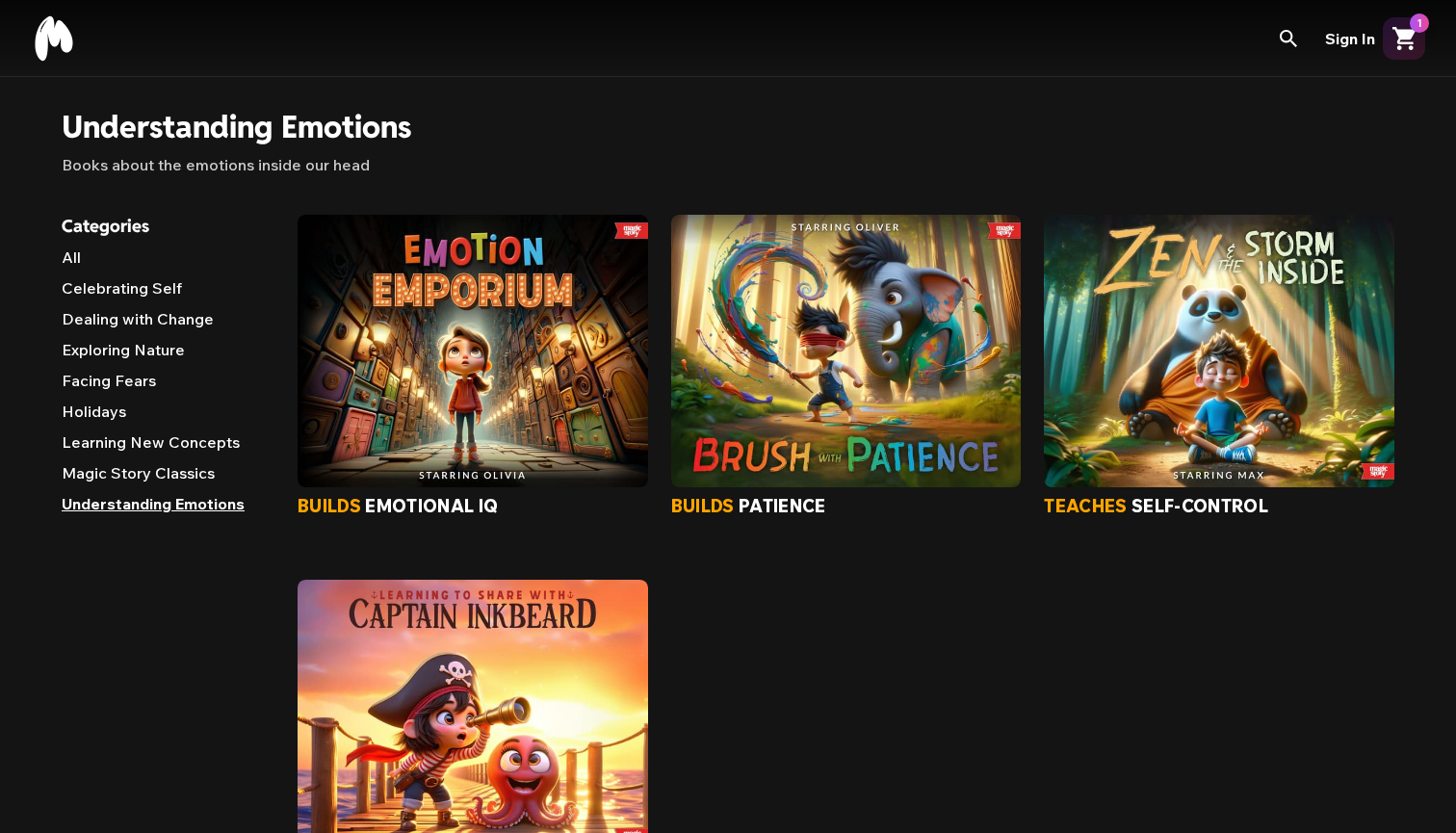 click on "All" at bounding box center [164, 261] 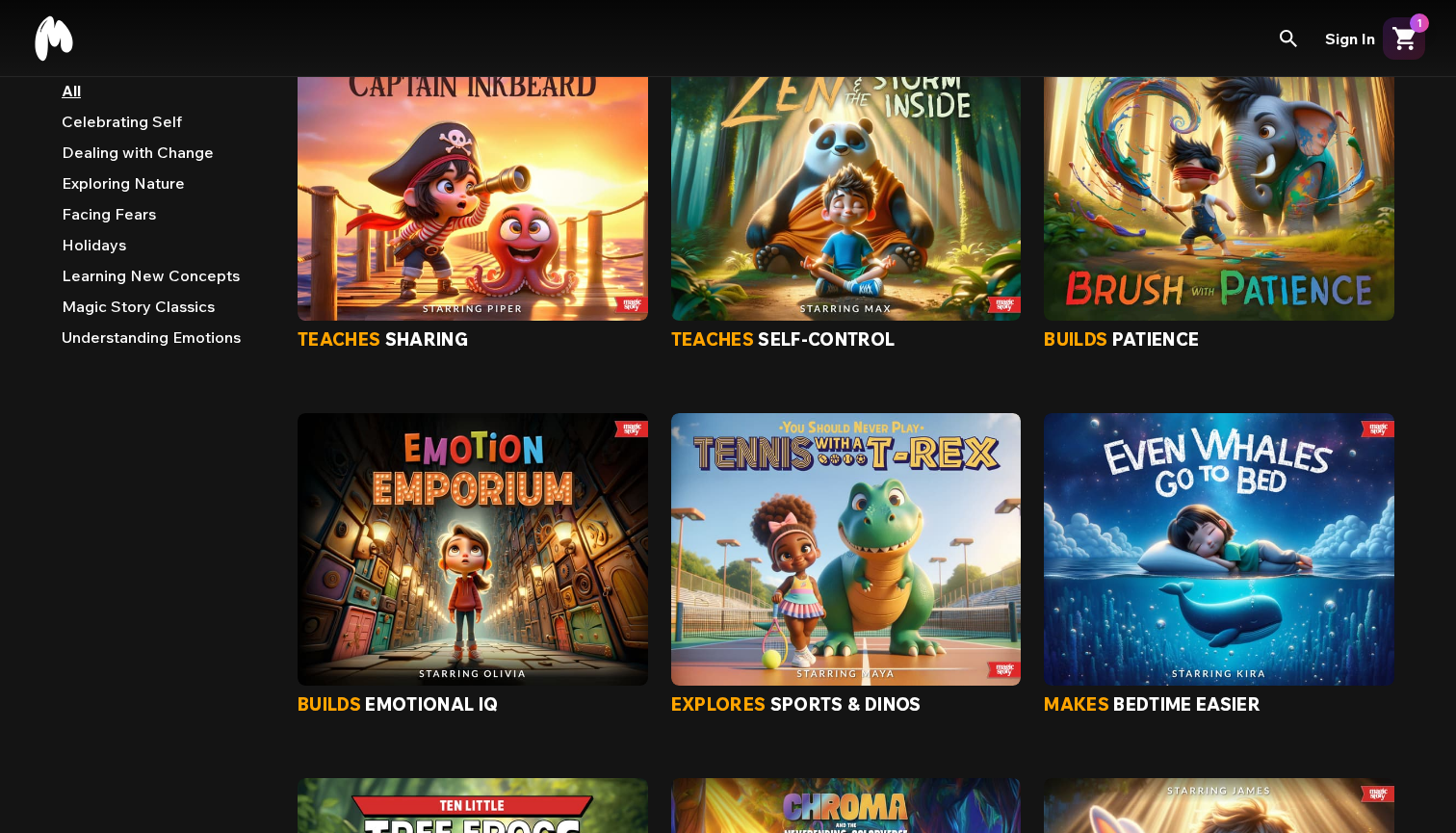 scroll, scrollTop: 190, scrollLeft: 0, axis: vertical 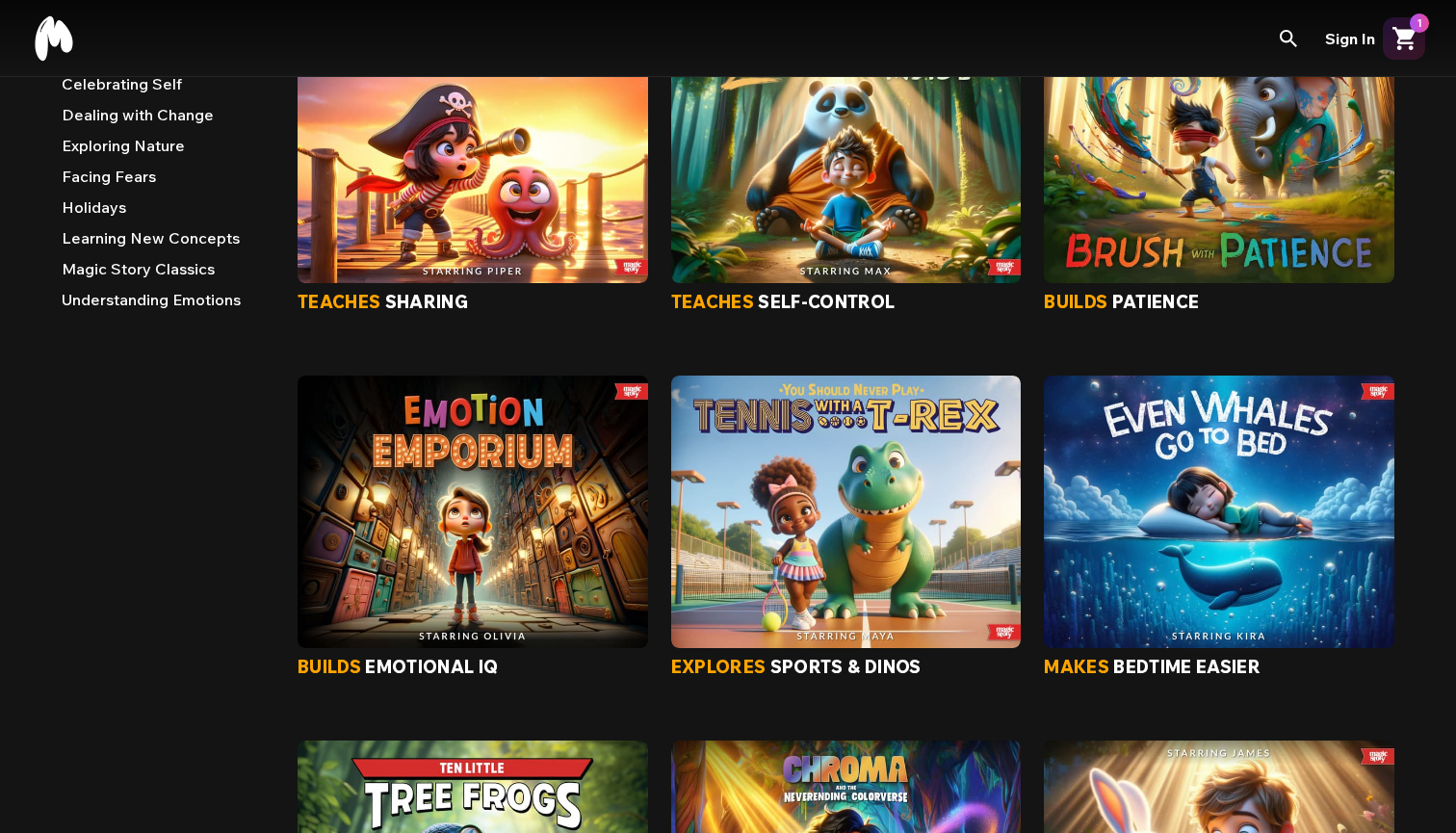 click on "emotional iq" at bounding box center [431, 666] 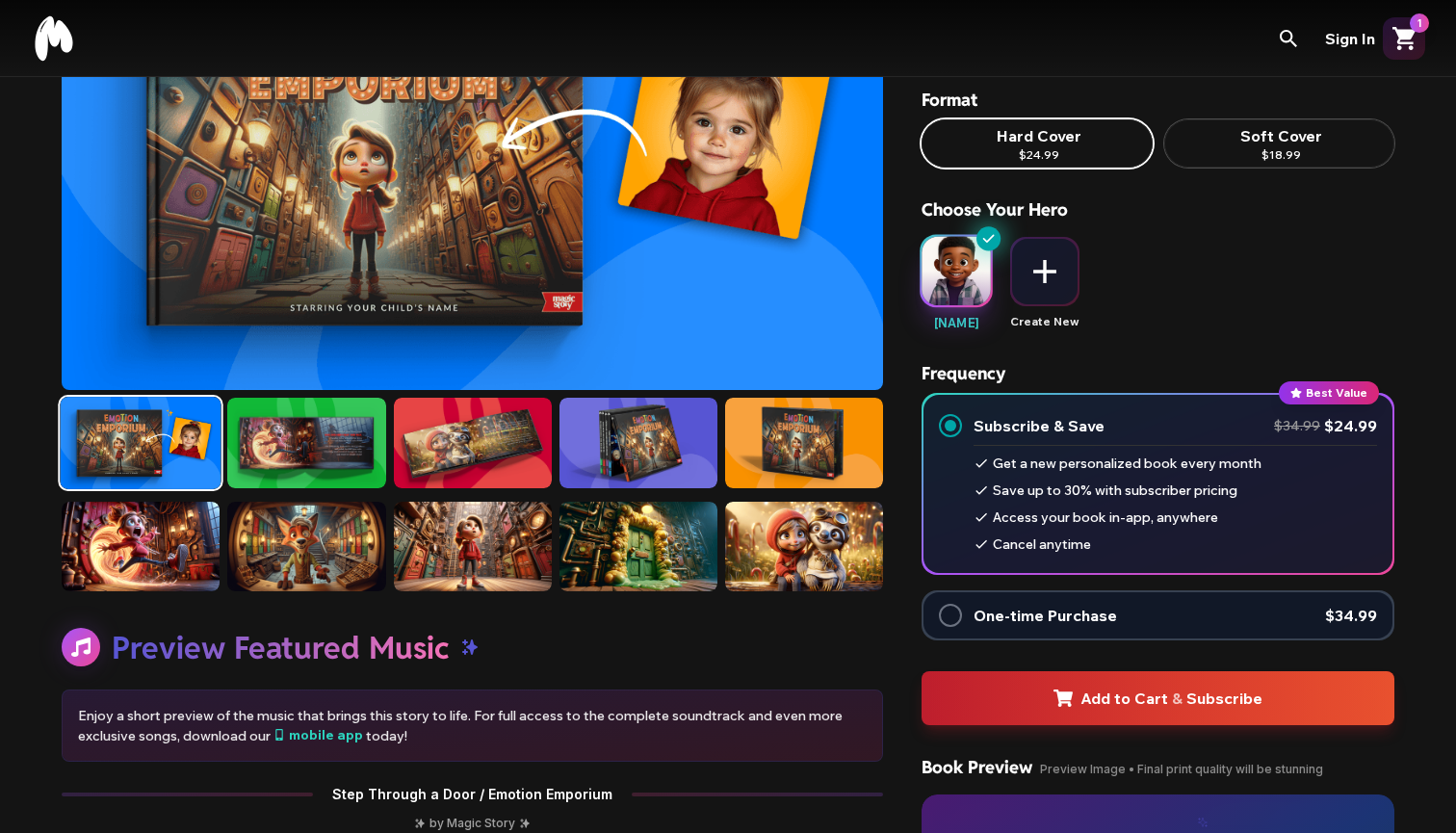 scroll, scrollTop: 195, scrollLeft: 0, axis: vertical 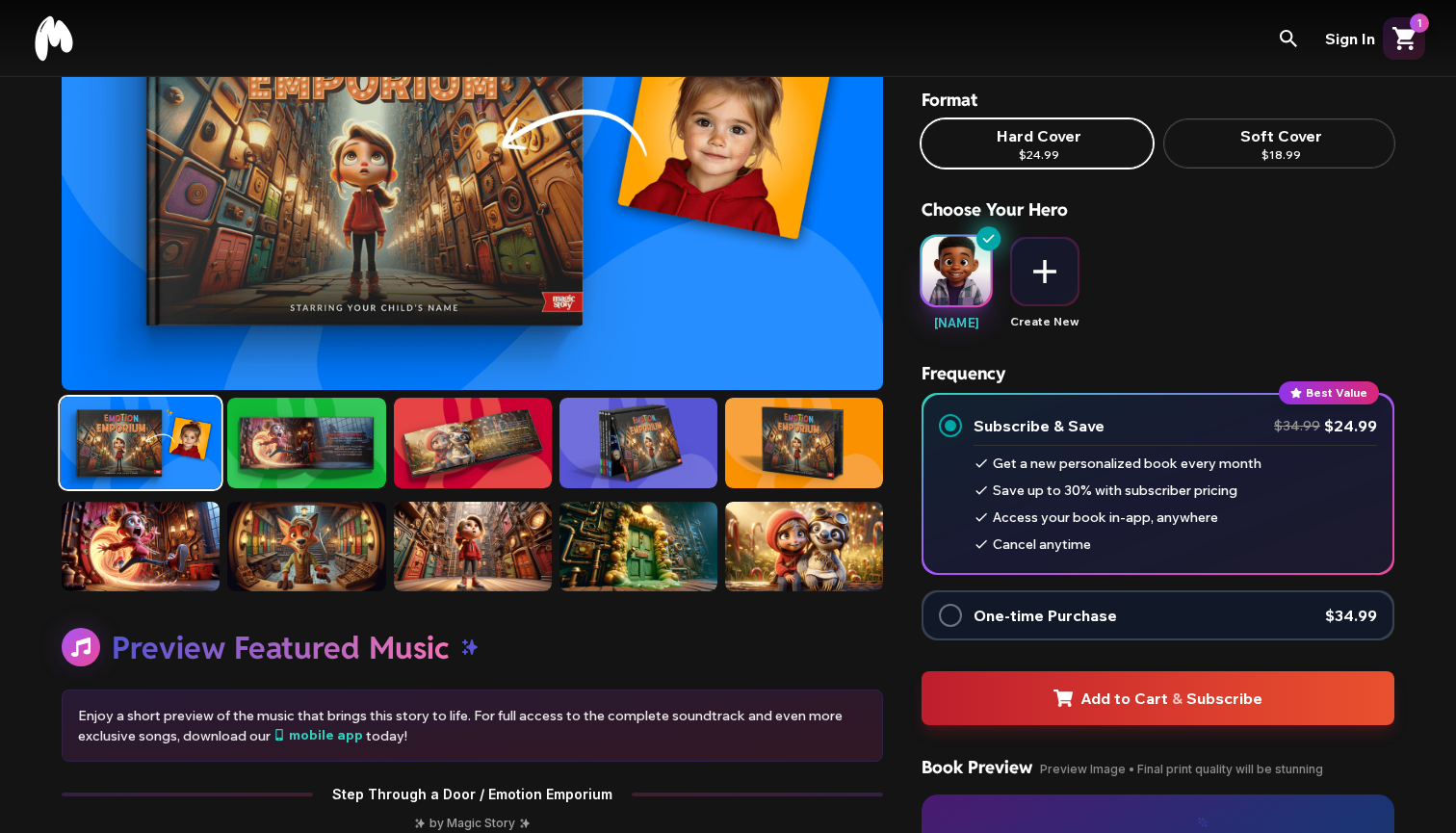 click at bounding box center (950, 615) 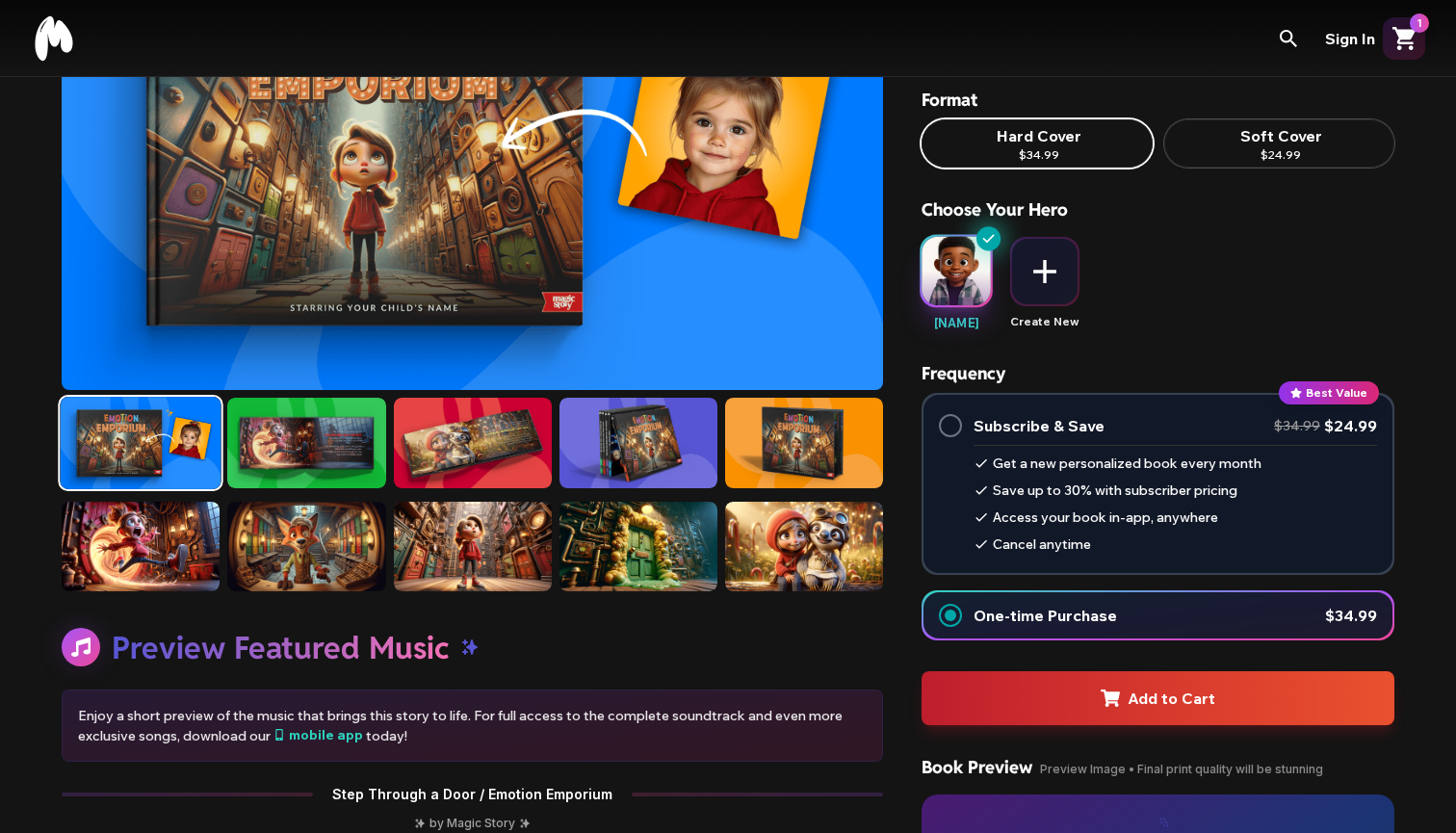 click at bounding box center (245, 698) 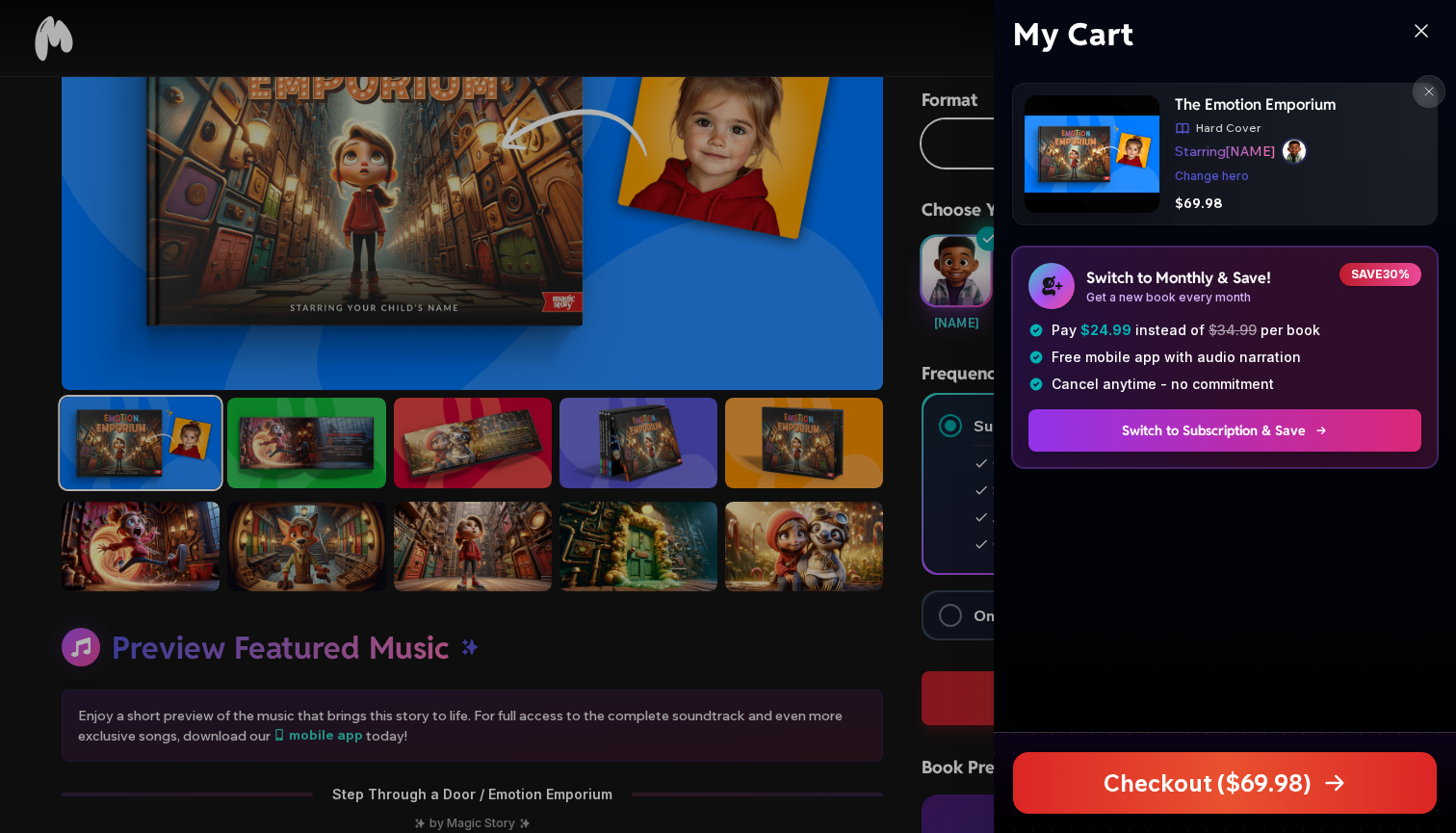 click on "Checkout ($ 69.98 )" at bounding box center [1225, 783] 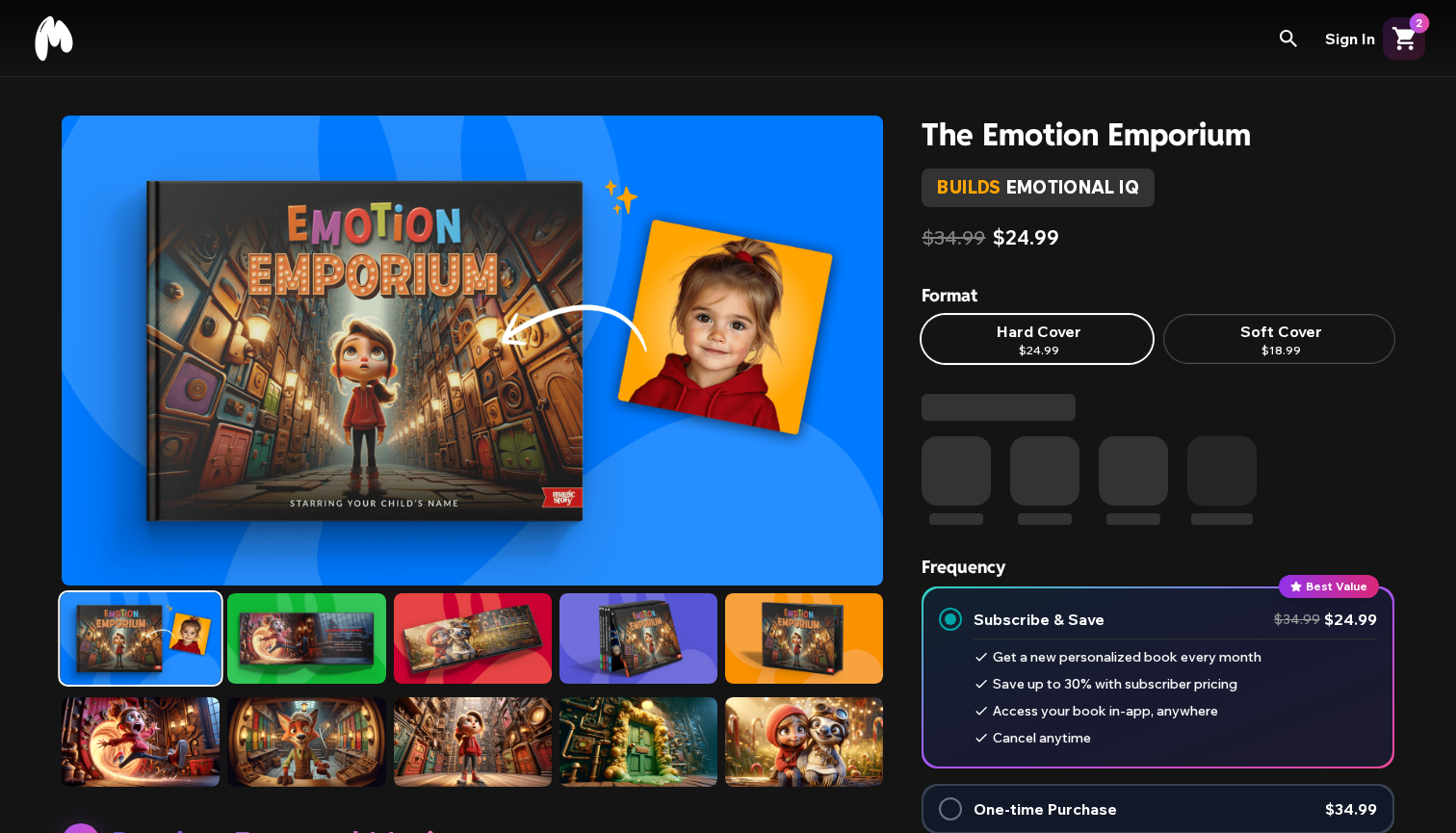 scroll, scrollTop: 0, scrollLeft: 0, axis: both 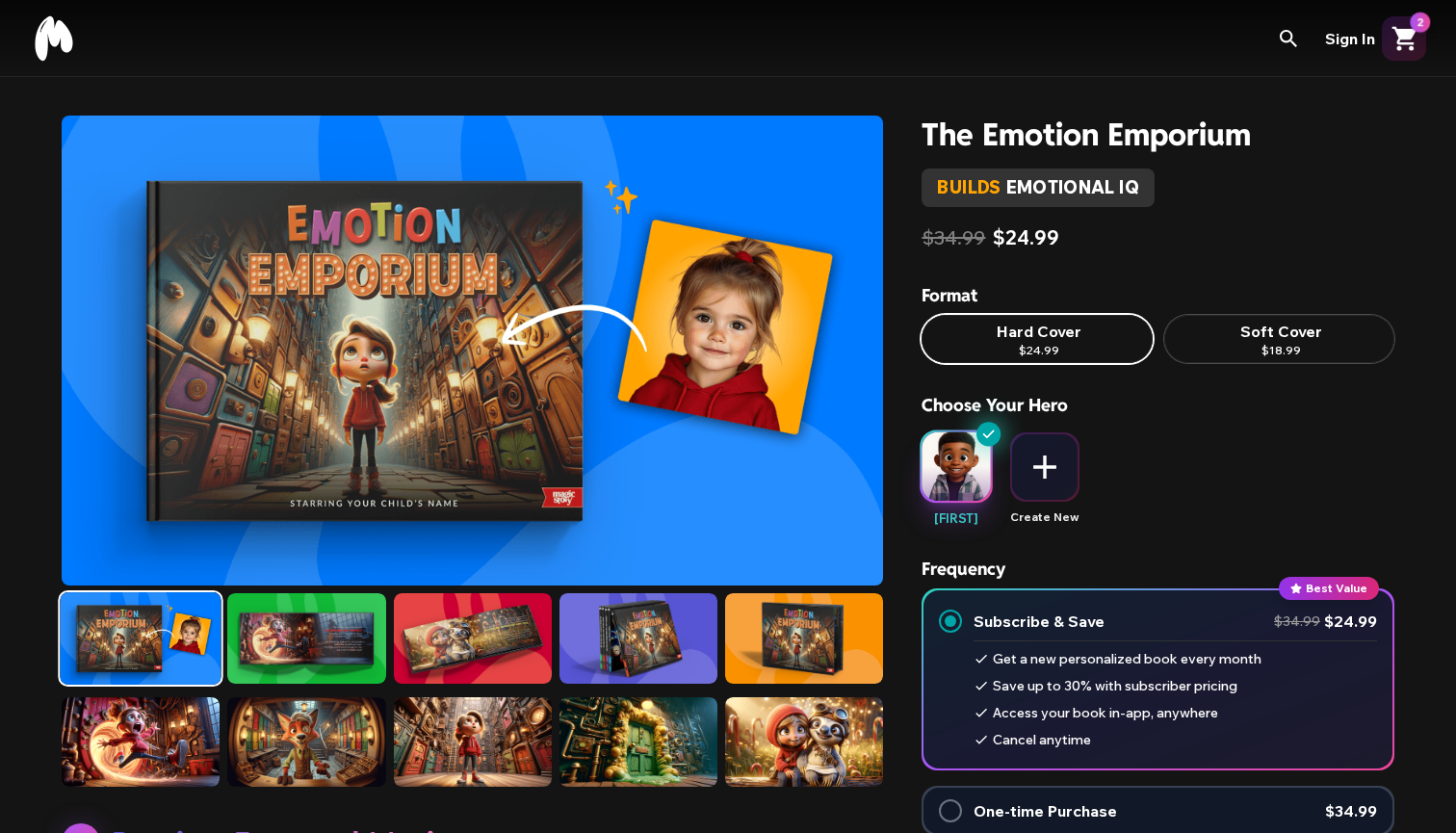 click 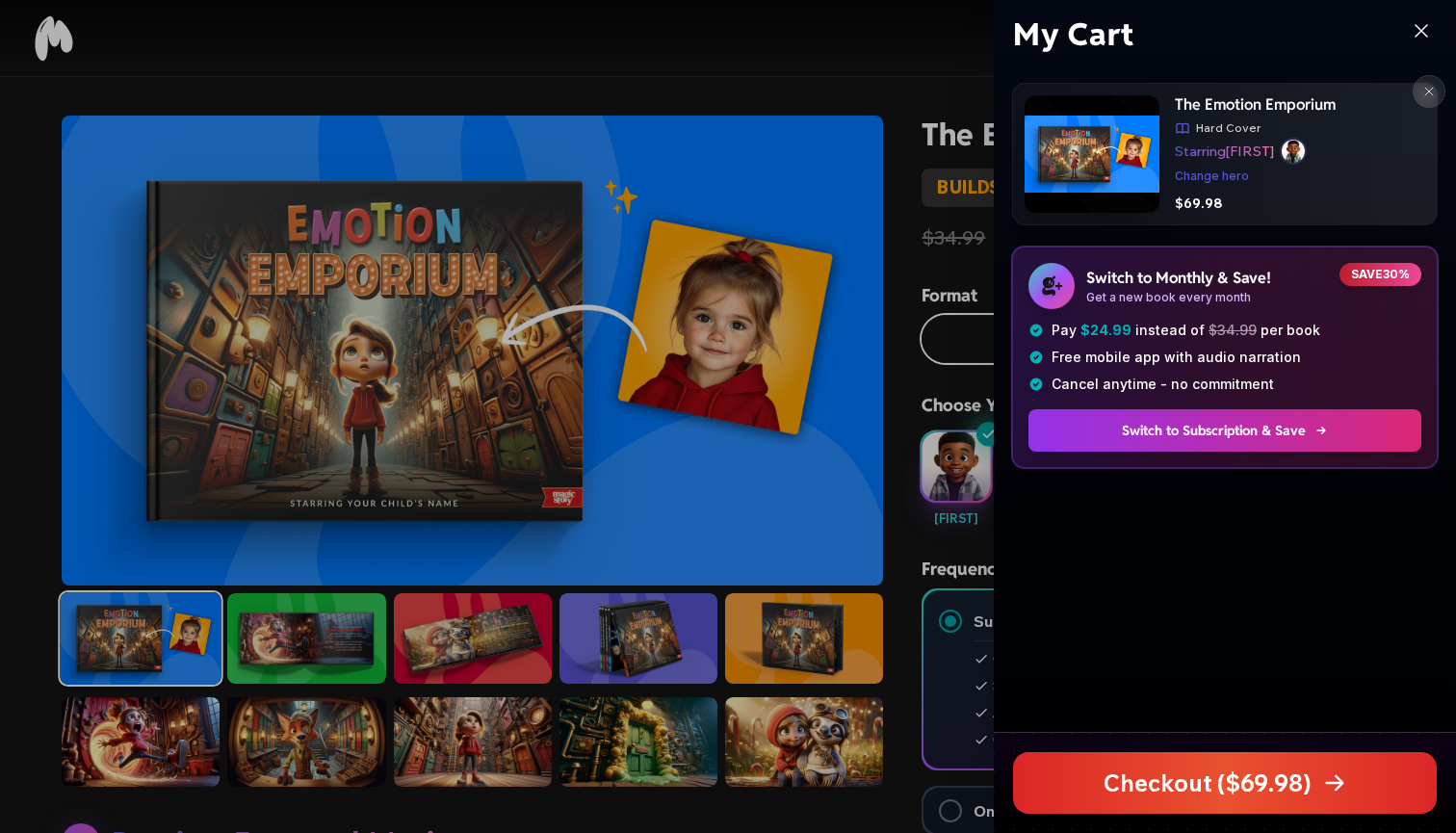 click 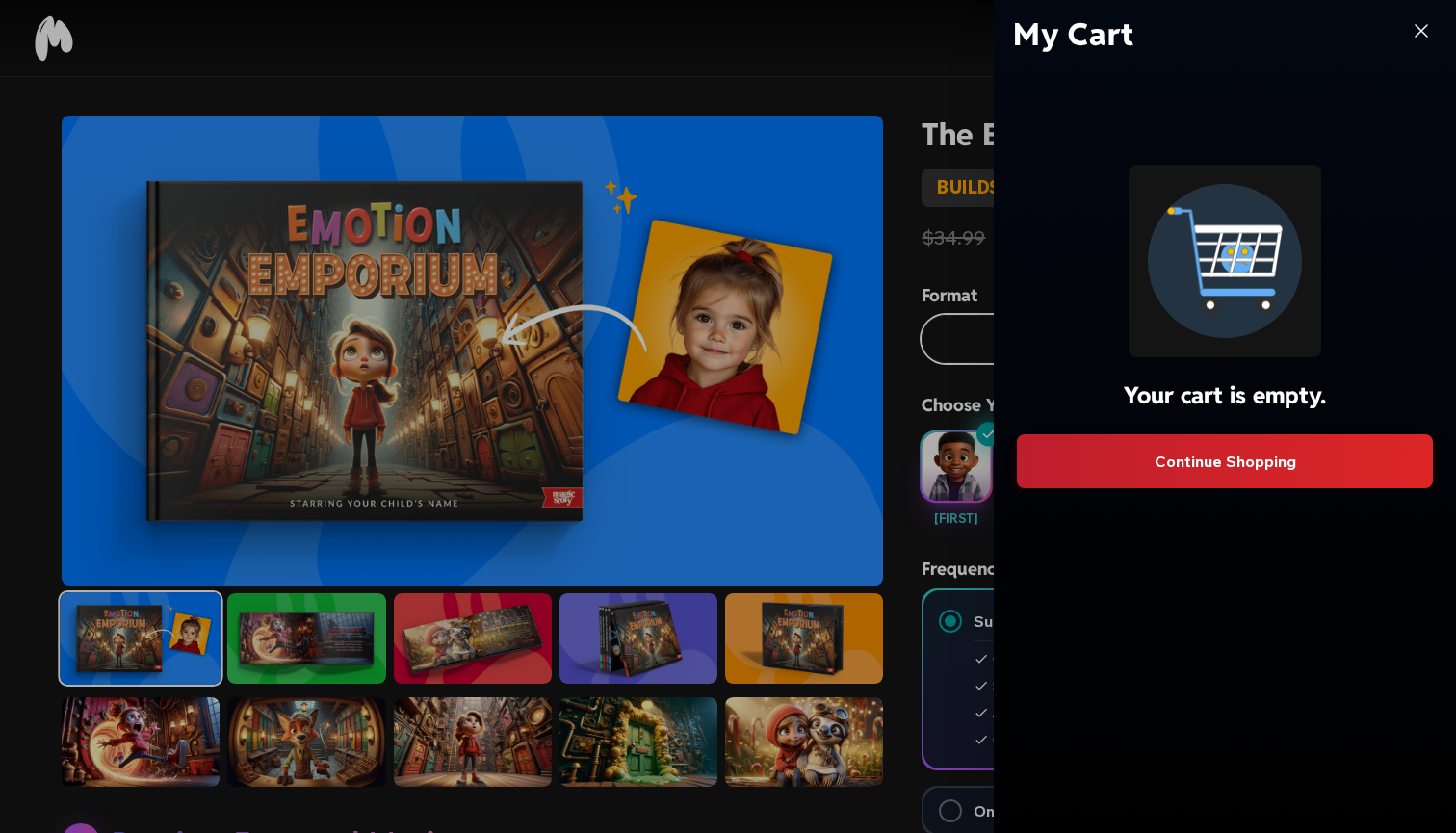 click at bounding box center (728, 416) 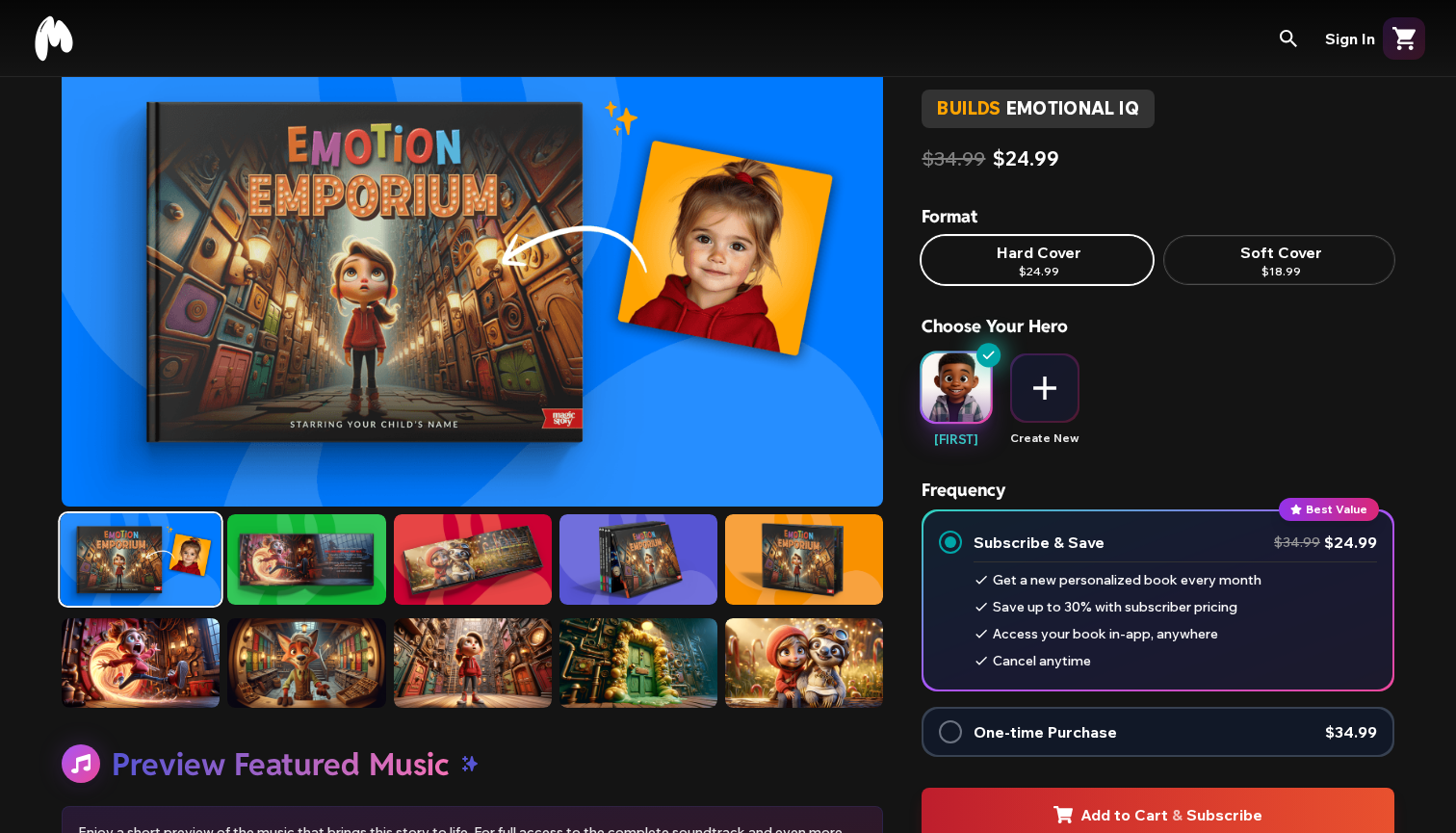 scroll, scrollTop: 116, scrollLeft: 0, axis: vertical 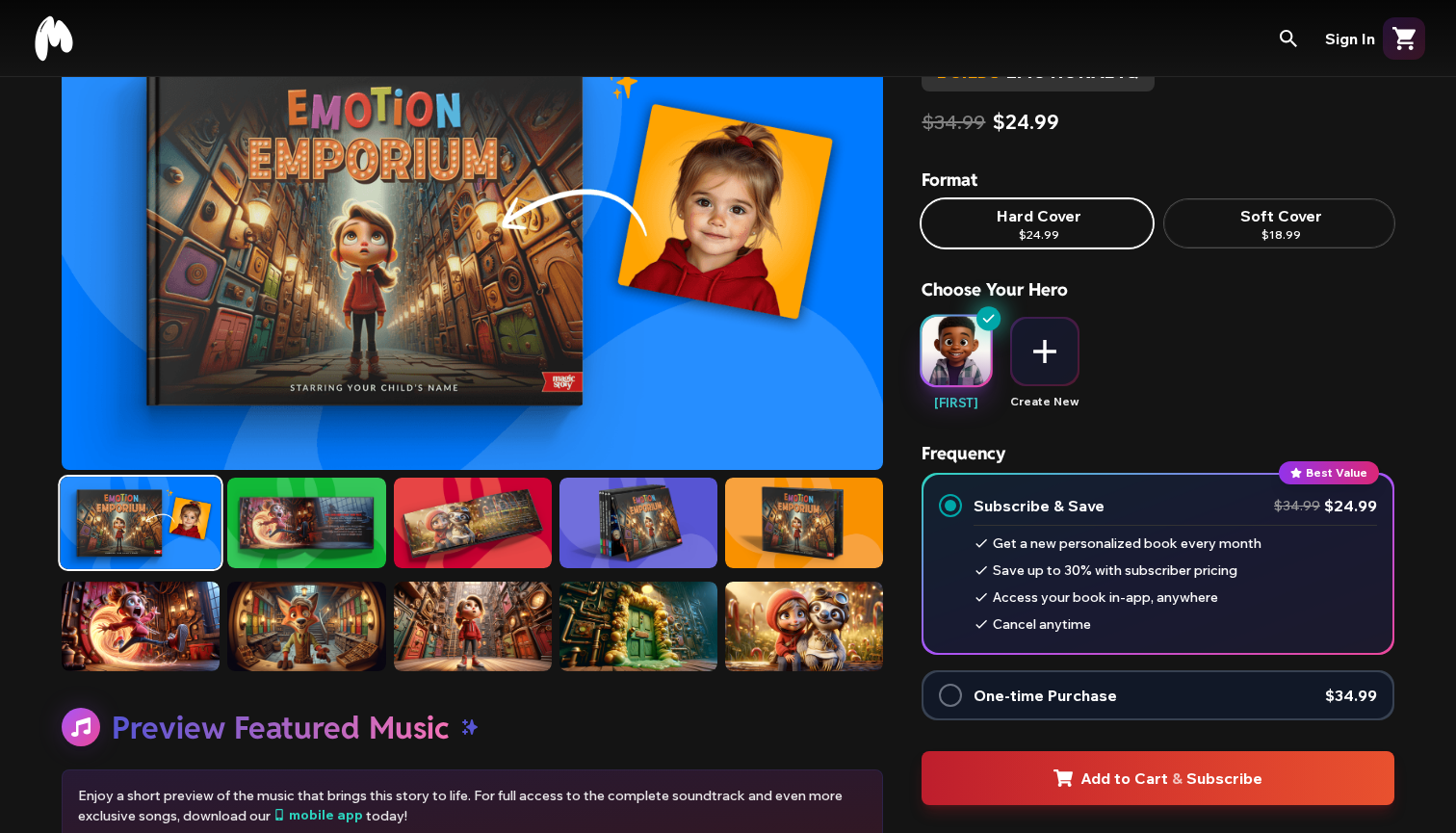 click at bounding box center [950, 695] 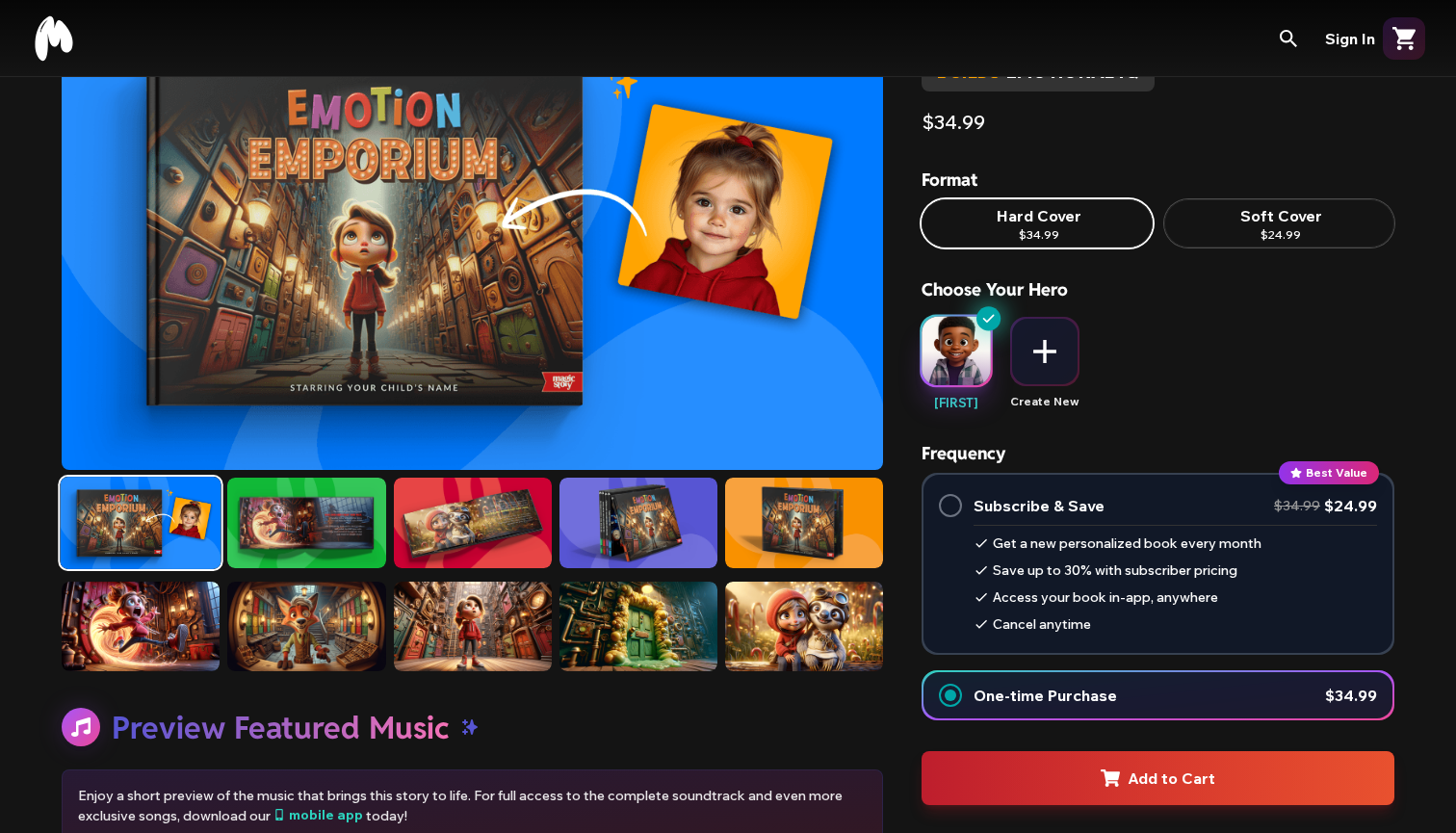 click at bounding box center [234, 778] 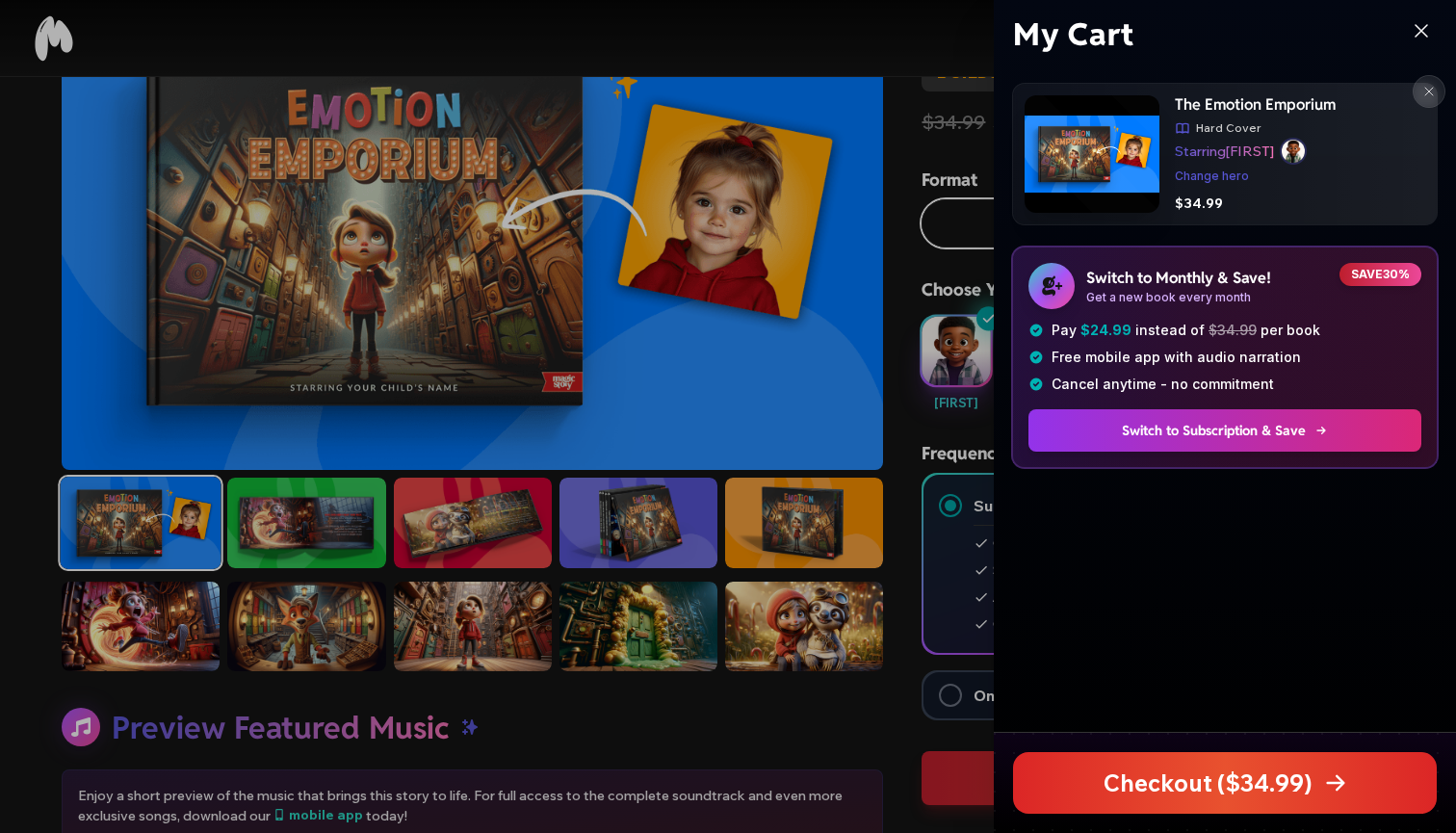 click at bounding box center (405, 783) 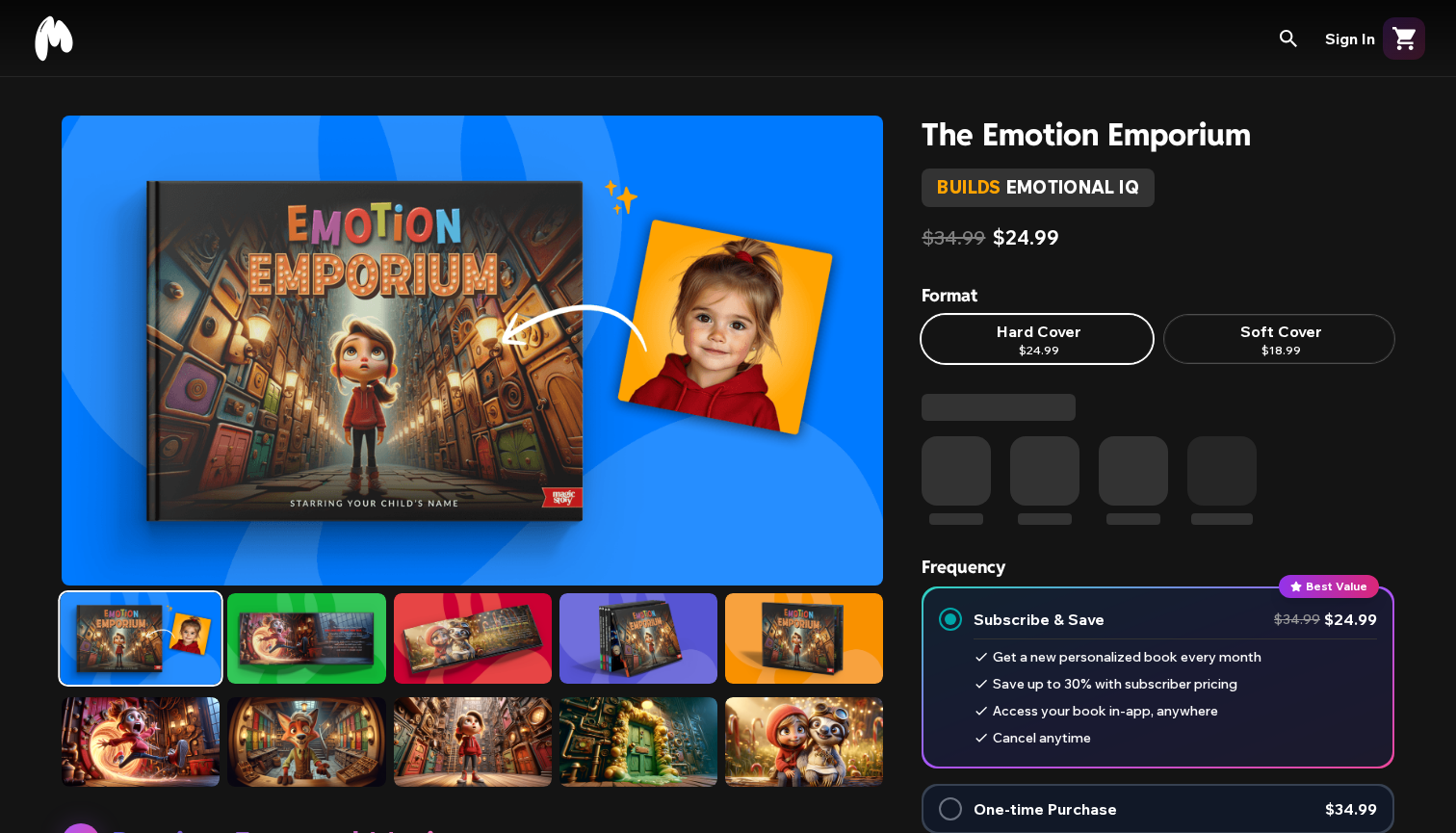 scroll, scrollTop: 0, scrollLeft: 0, axis: both 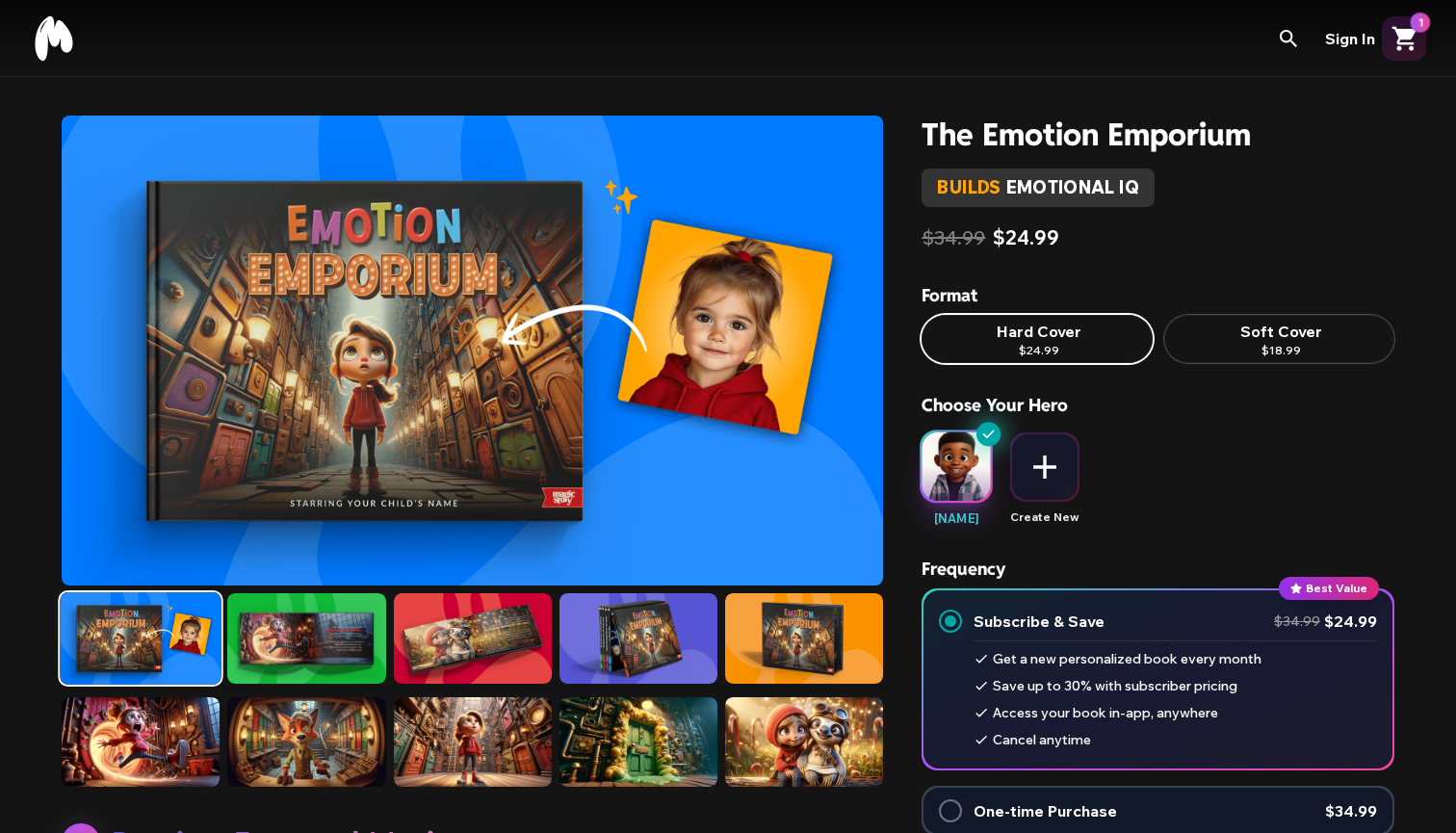 click 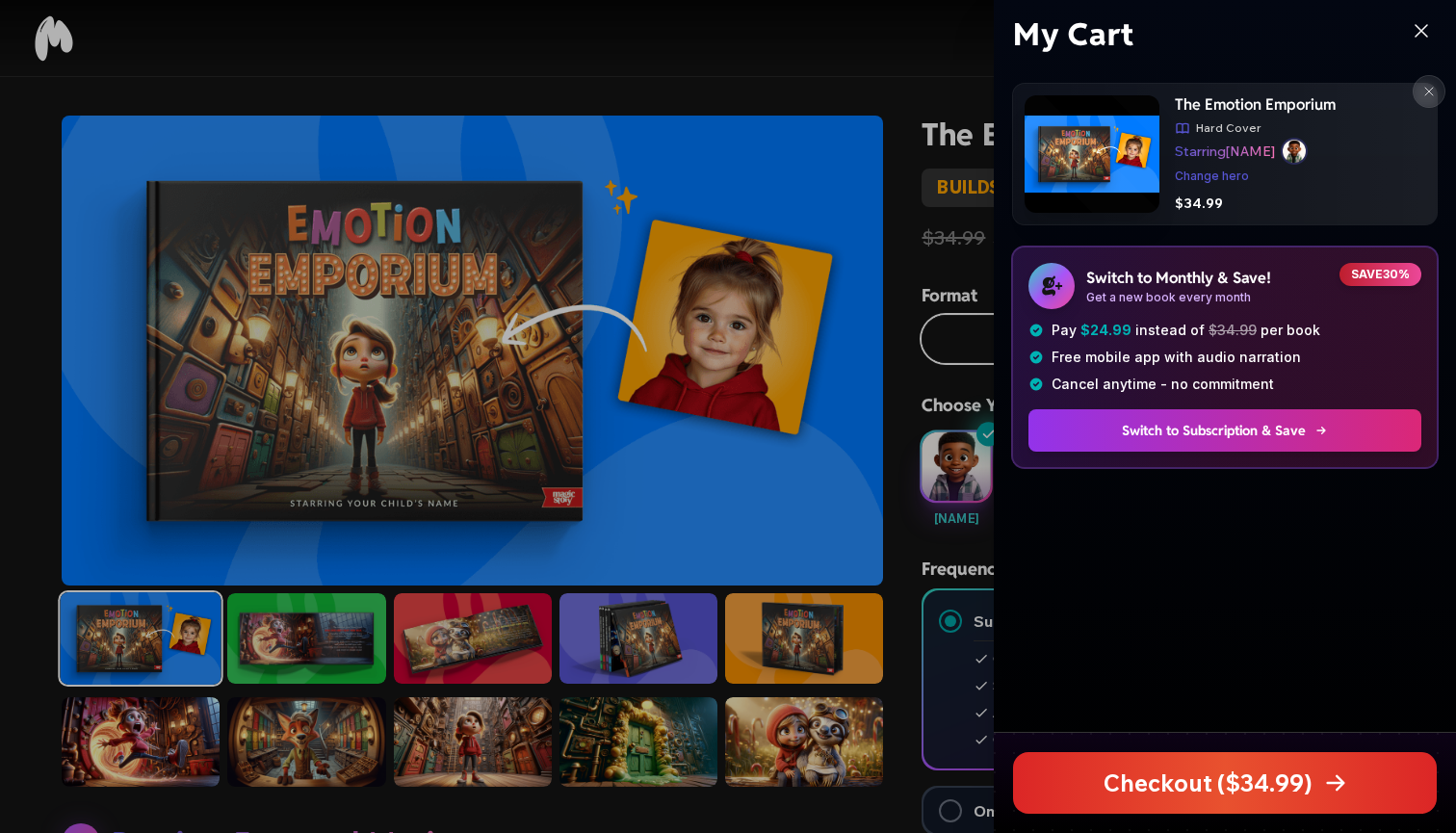 click at bounding box center [1429, 91] 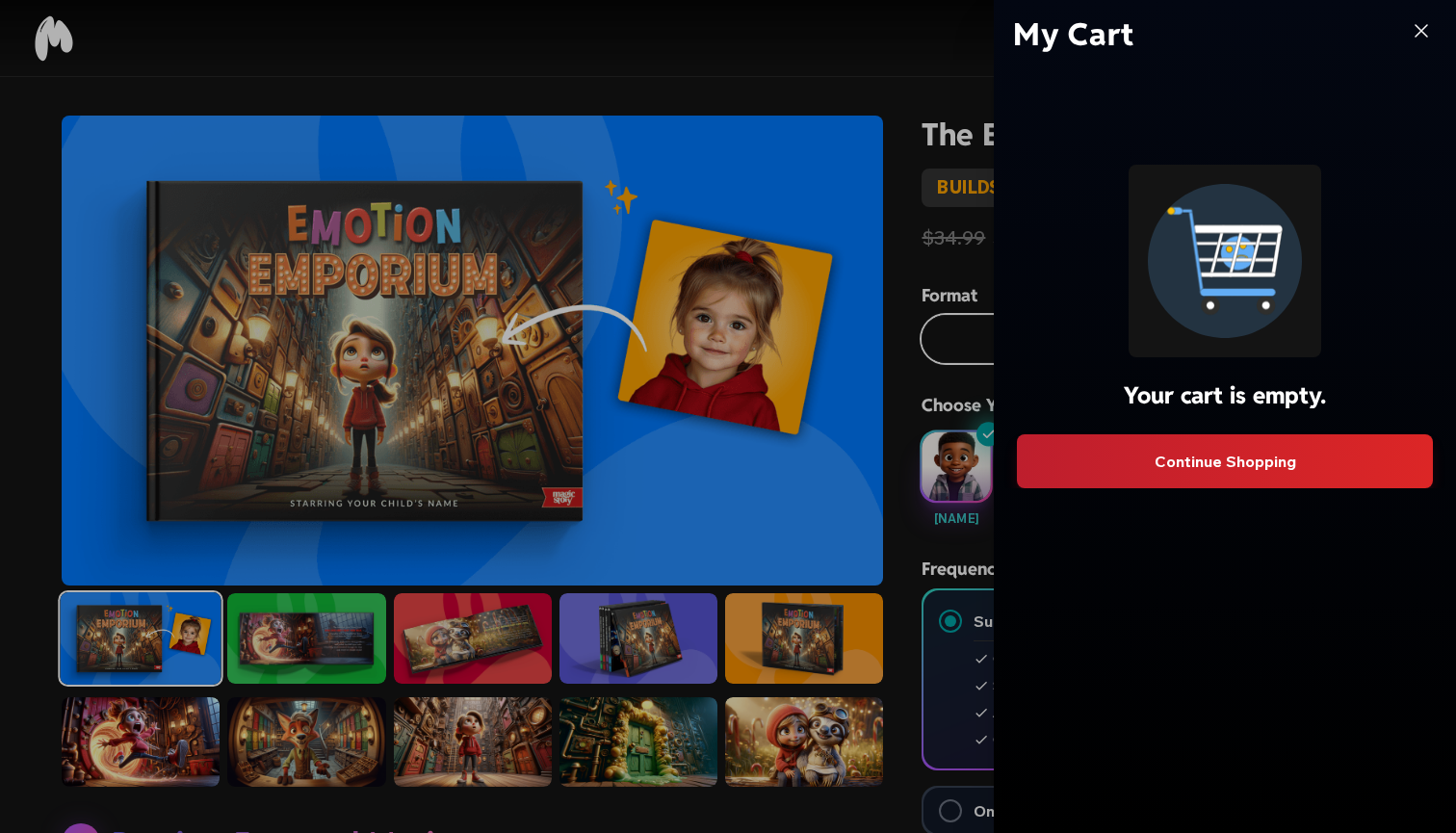 click 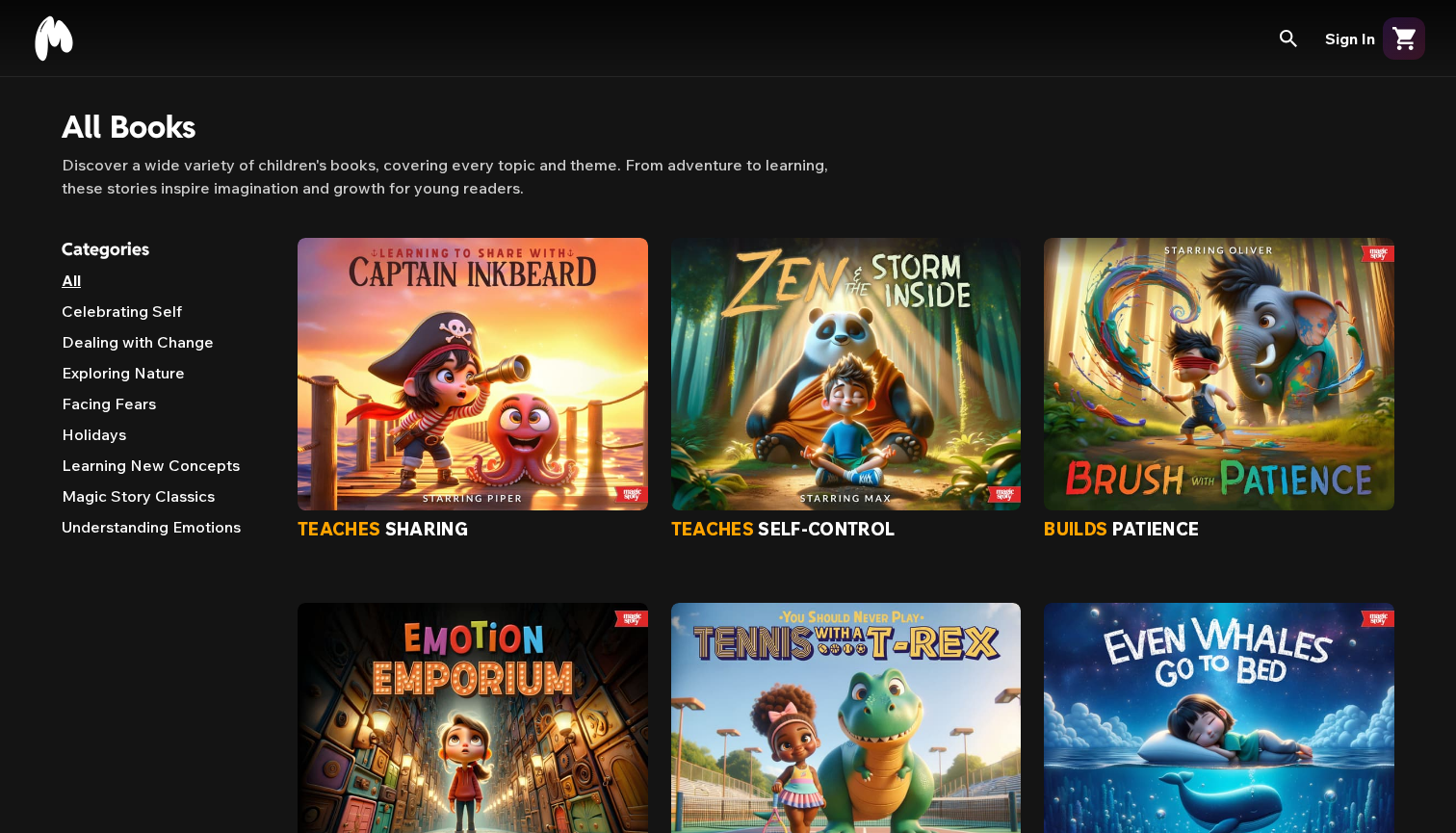 click on "Categories All Celebrating Self Dealing with Change Exploring Nature Facing Fears Holidays Learning New Concepts Magic Story Classics Understanding Emotions" at bounding box center (164, 1849) 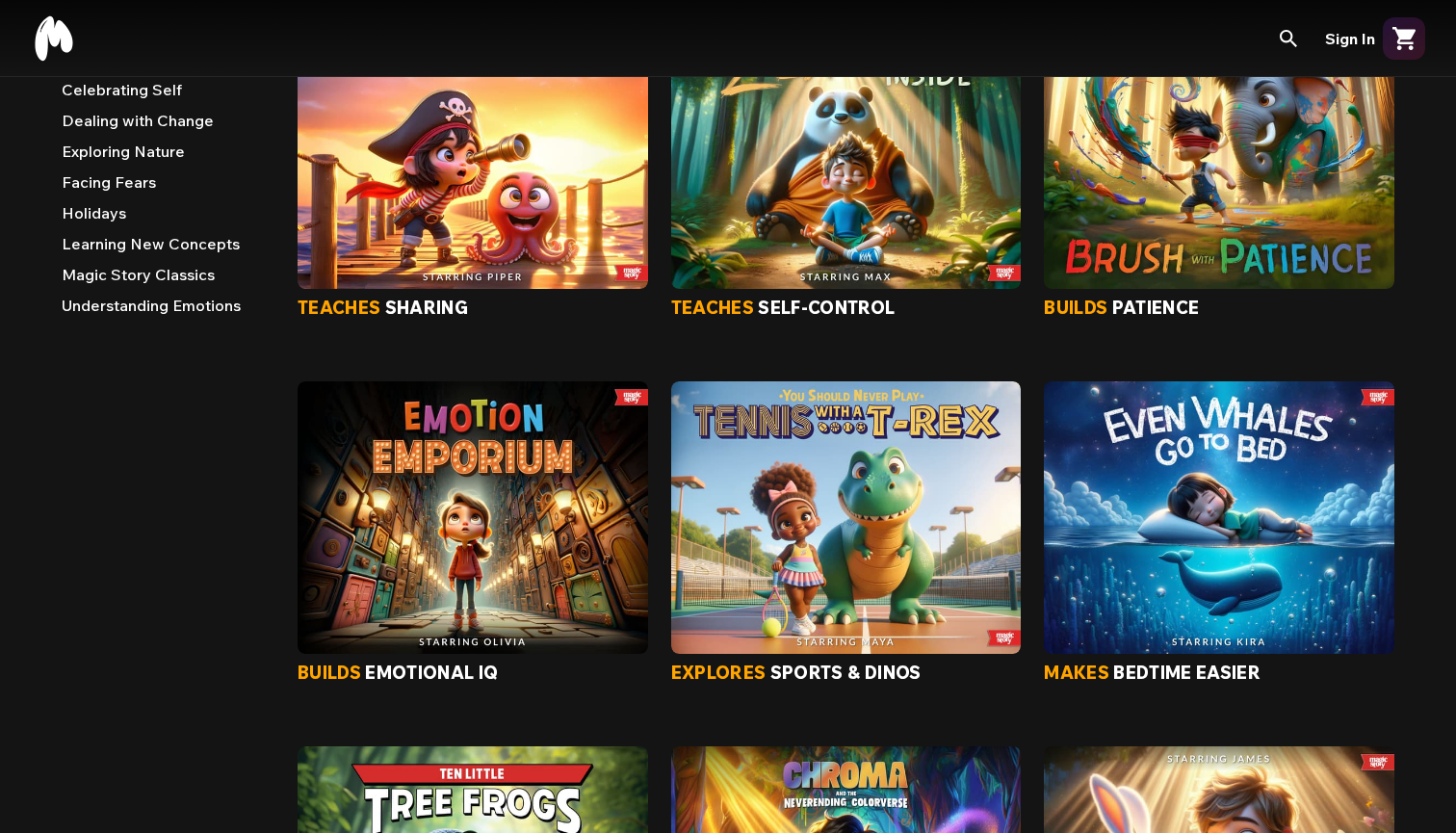scroll, scrollTop: 227, scrollLeft: 0, axis: vertical 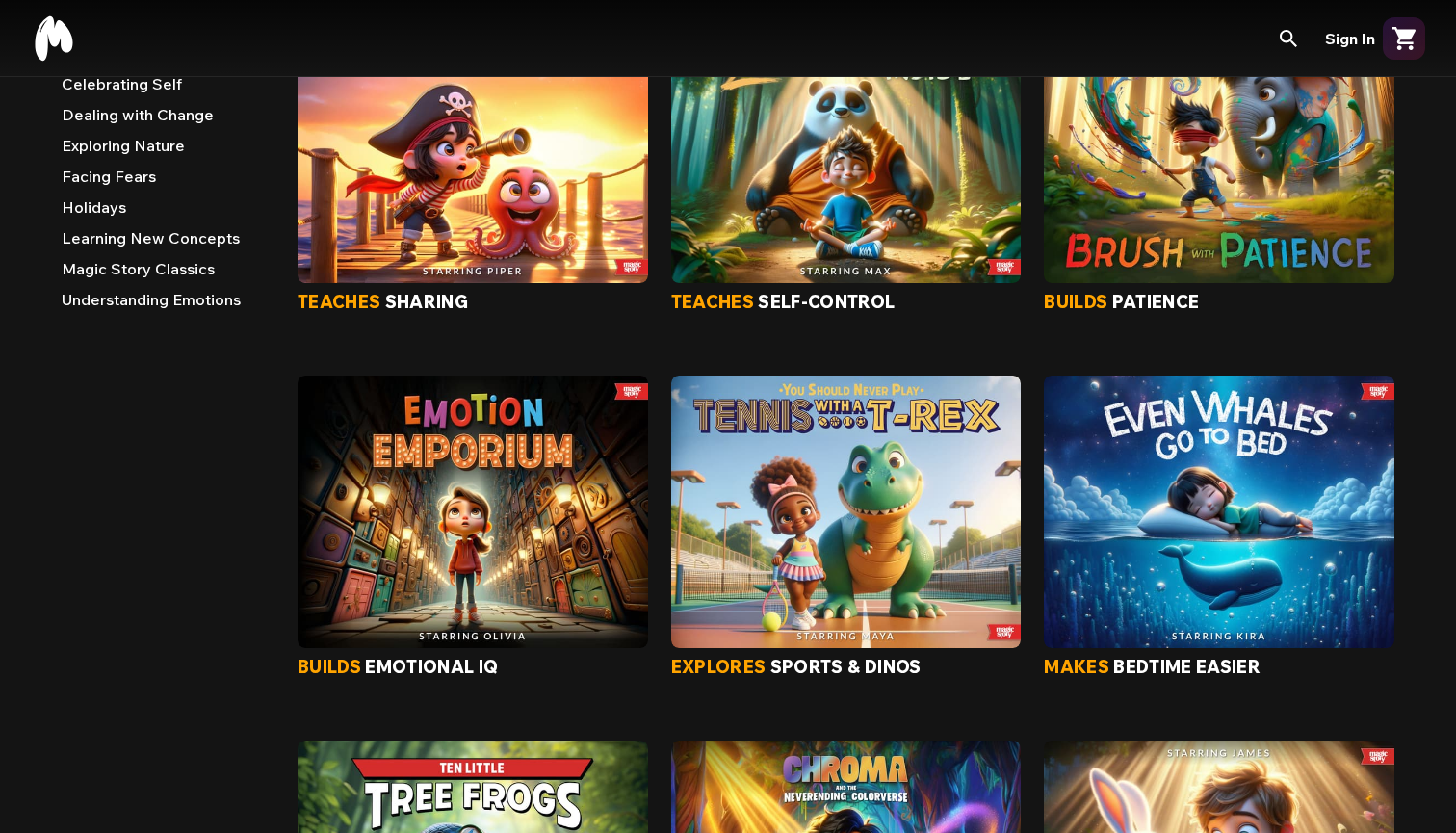 click on "builds" at bounding box center [329, 666] 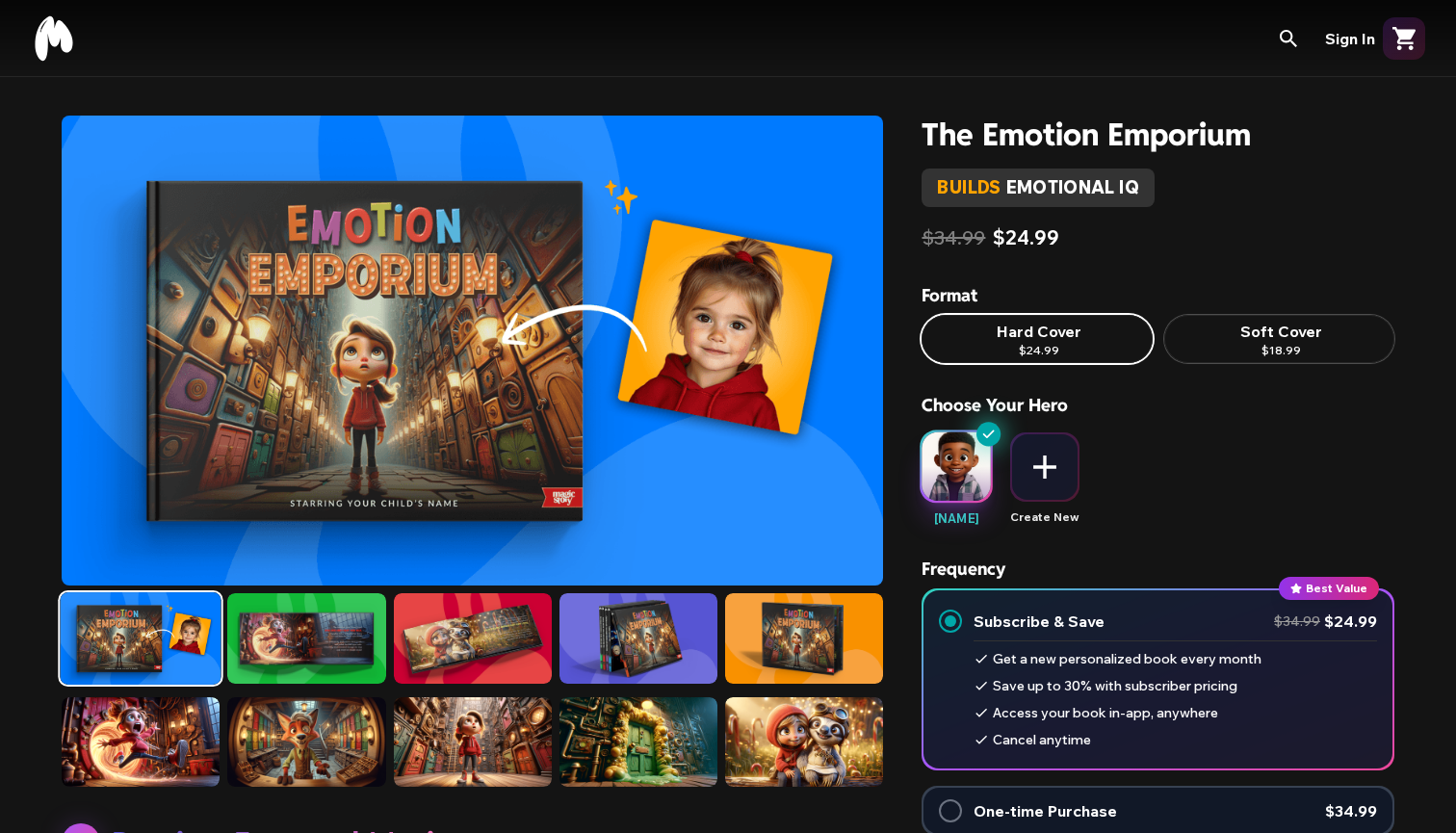 click at bounding box center (950, 811) 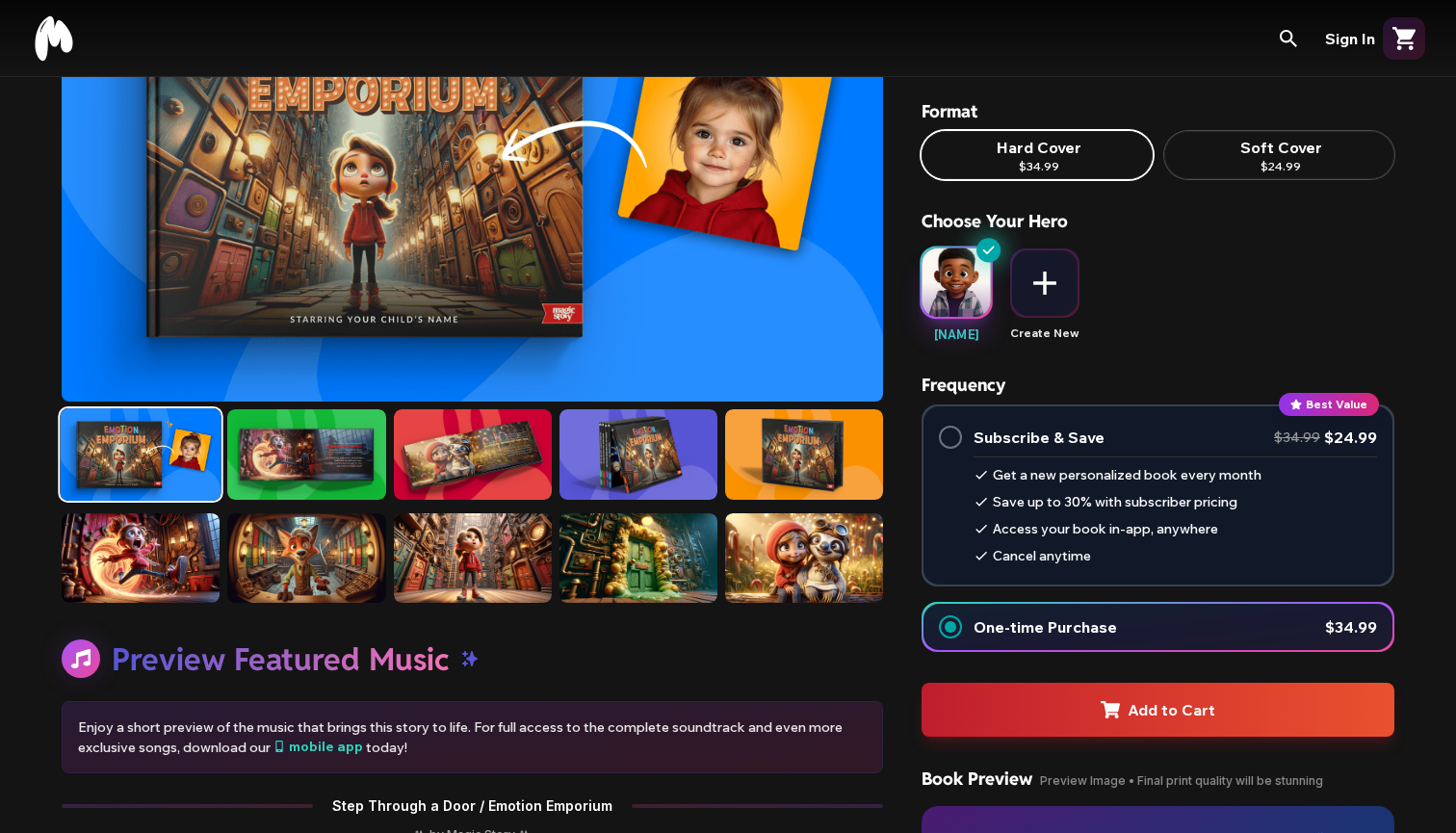 scroll, scrollTop: 196, scrollLeft: 0, axis: vertical 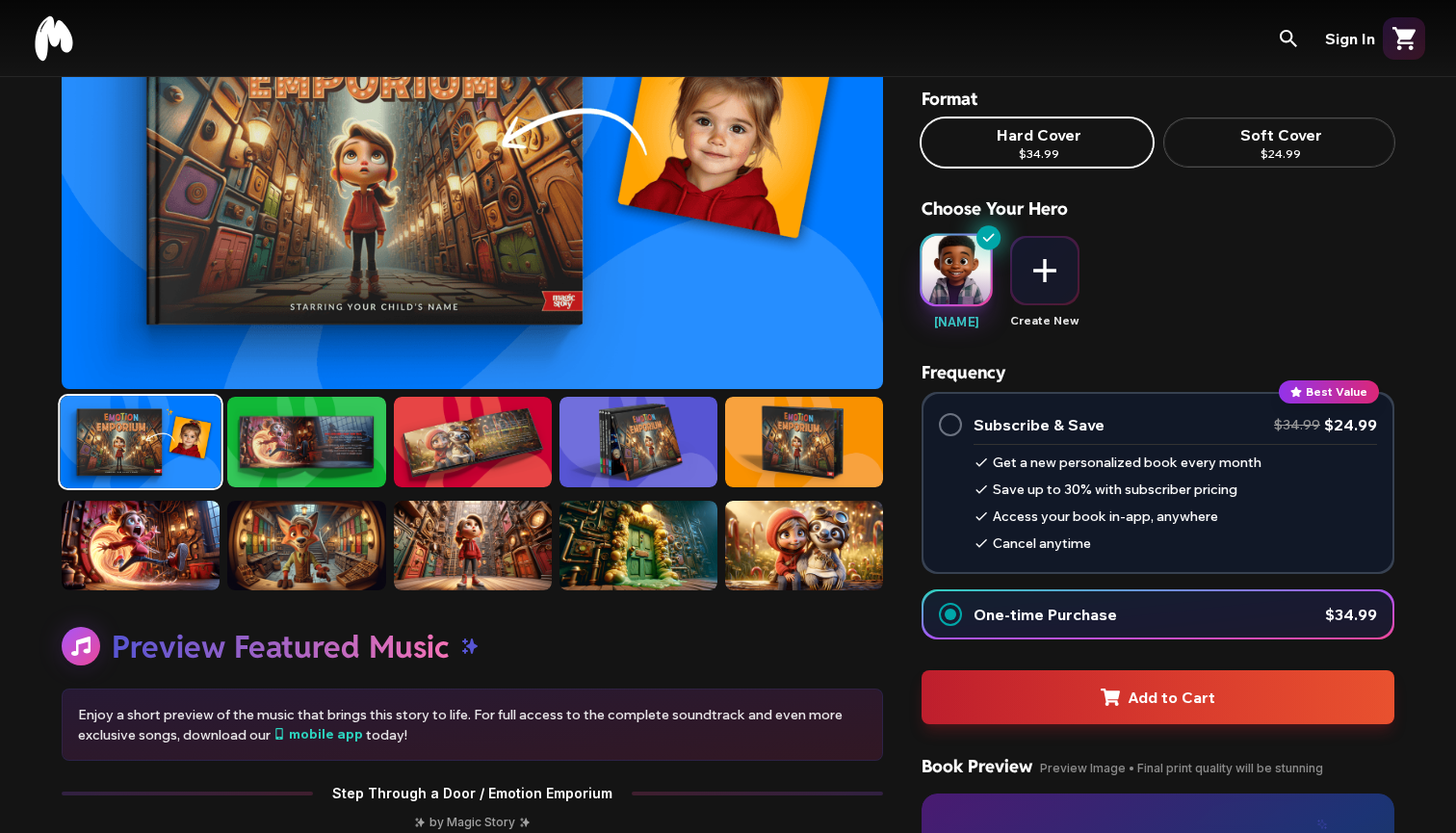 click on "Add to Cart" at bounding box center (1157, 697) 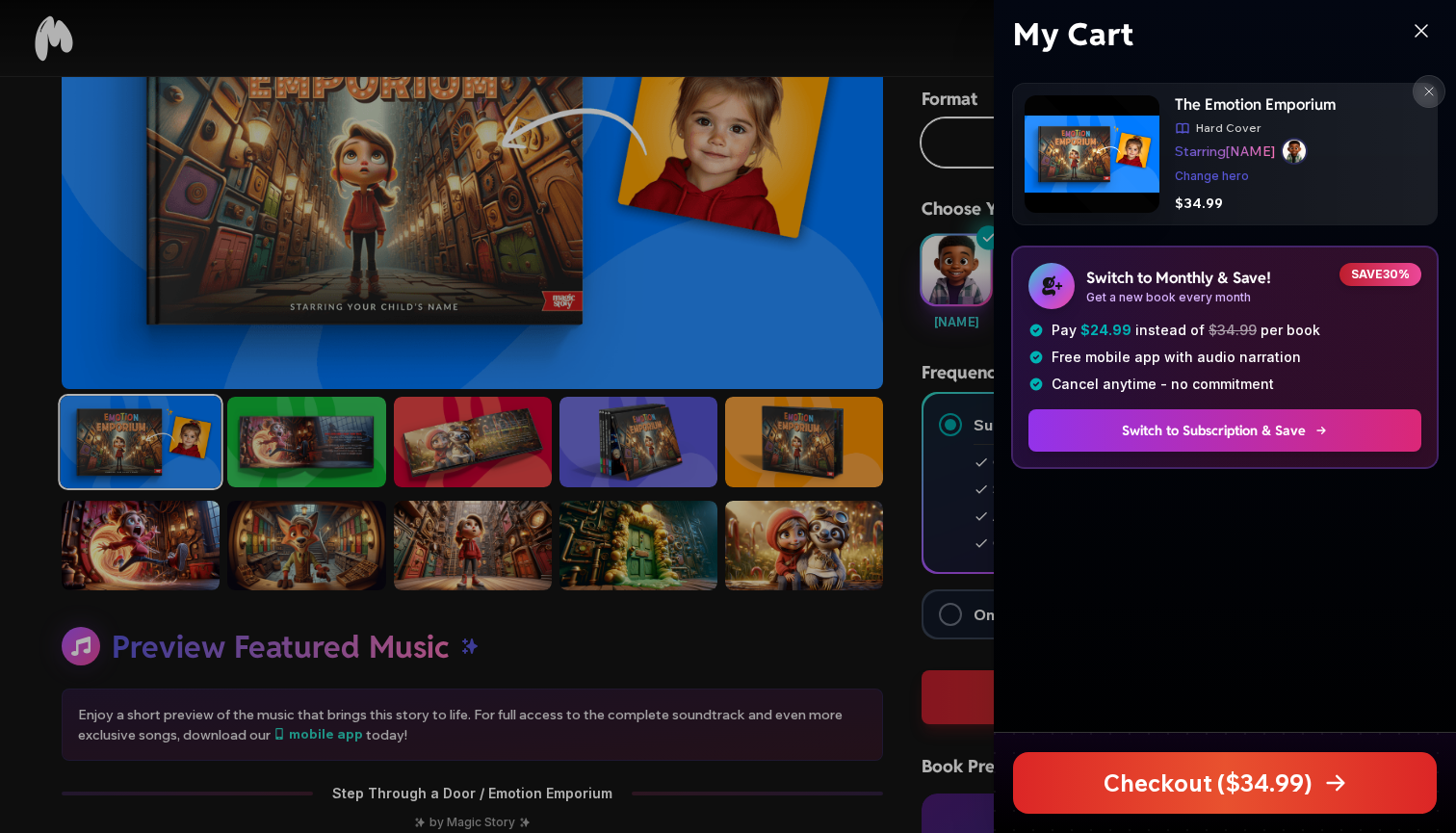 click on "Checkout ($ 34.99 )" at bounding box center (1225, 783) 